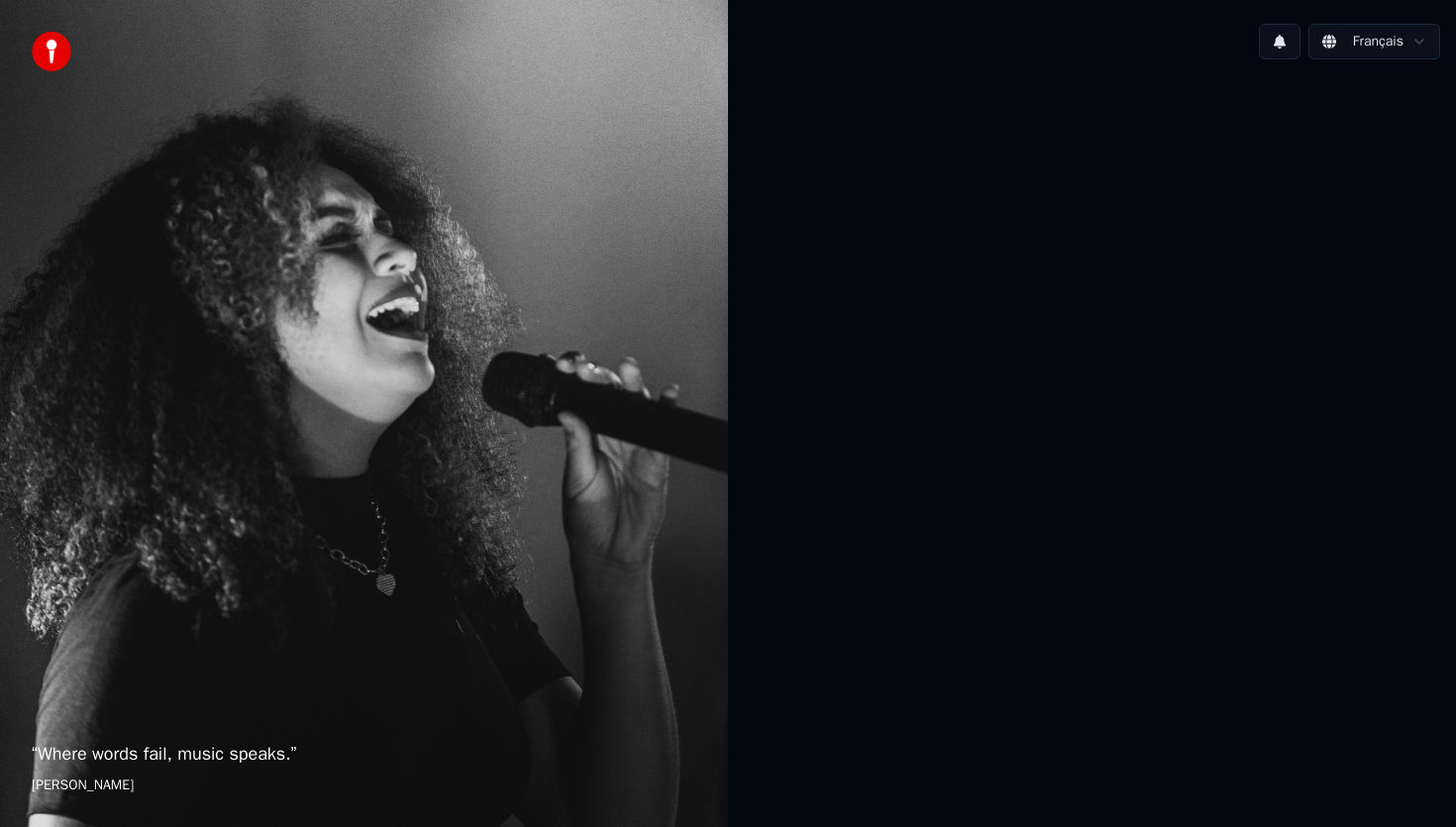 scroll, scrollTop: 0, scrollLeft: 0, axis: both 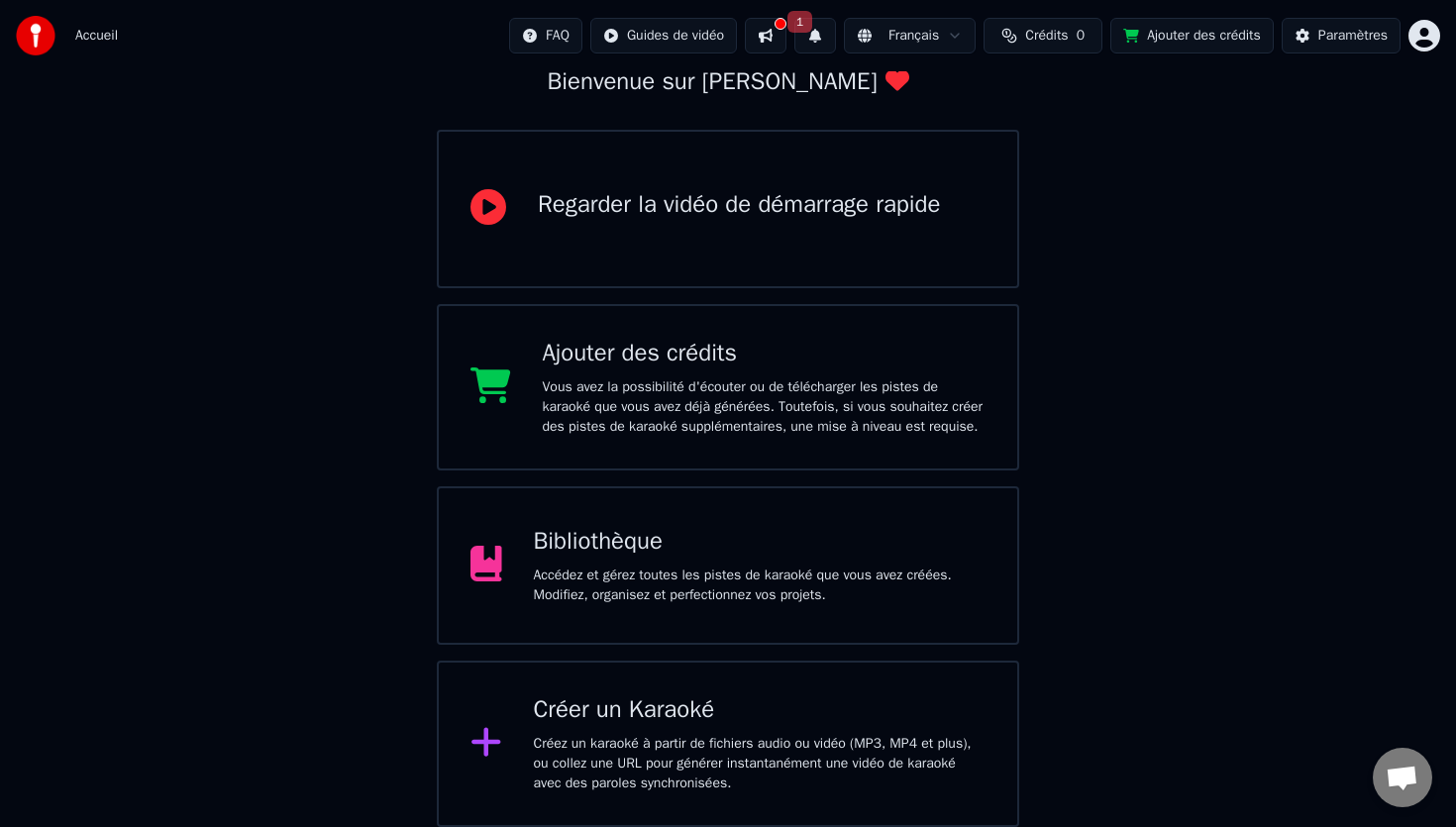 click on "Accédez et gérez toutes les pistes de karaoké que vous avez créées. Modifiez, organisez et perfectionnez vos projets." at bounding box center (760, 585) 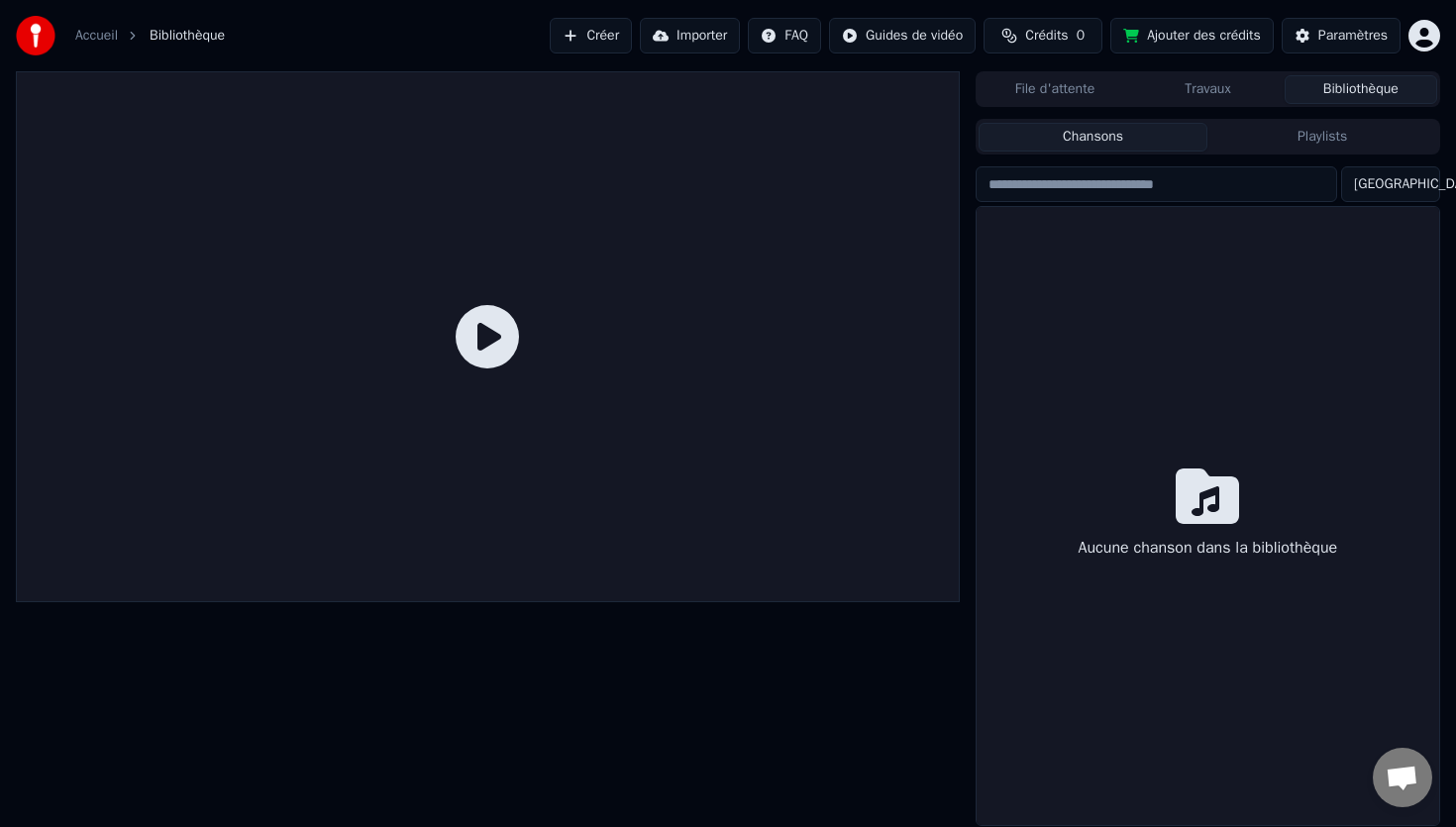 scroll, scrollTop: 0, scrollLeft: 0, axis: both 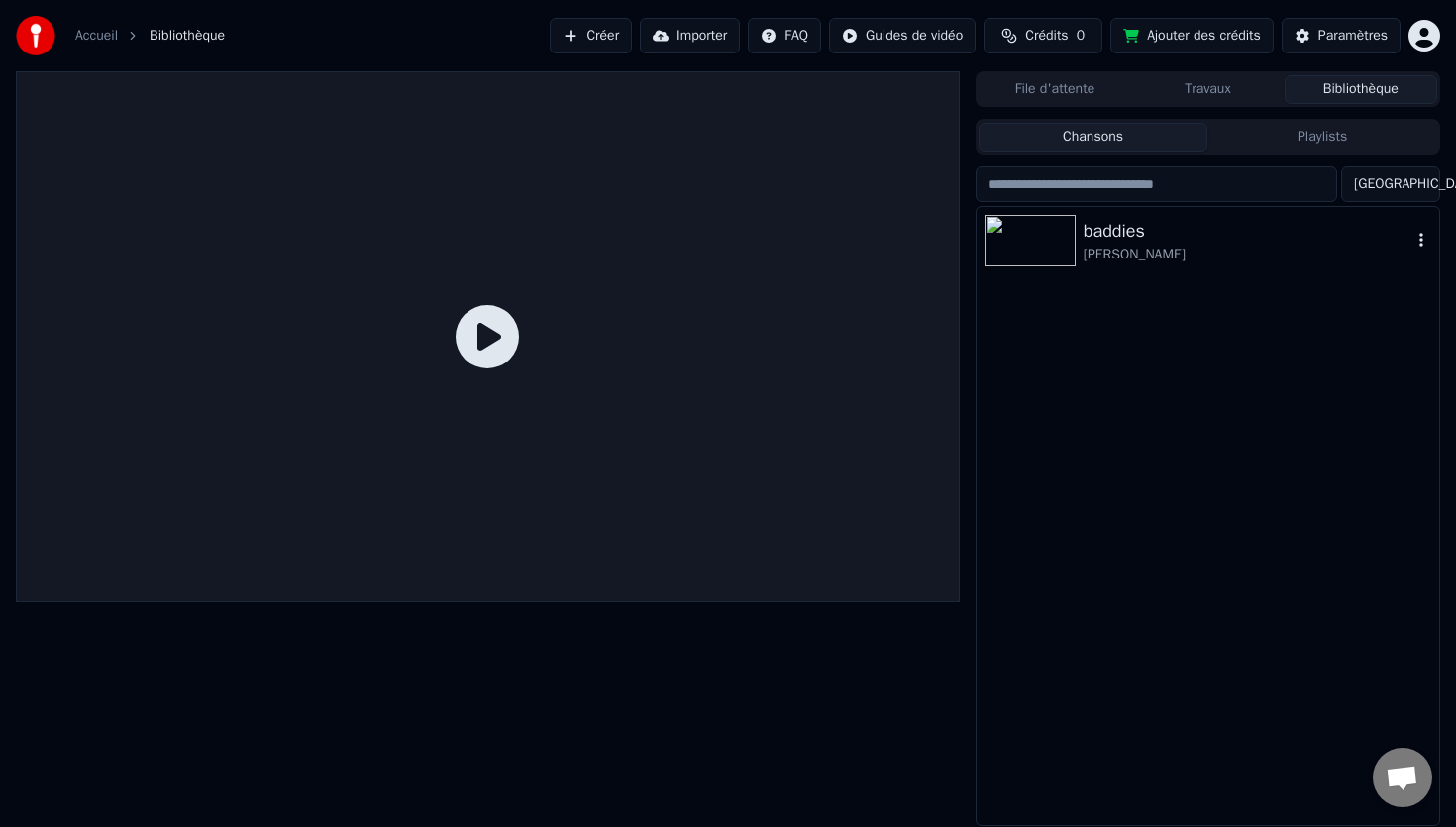 click on "baddies" at bounding box center (1247, 231) 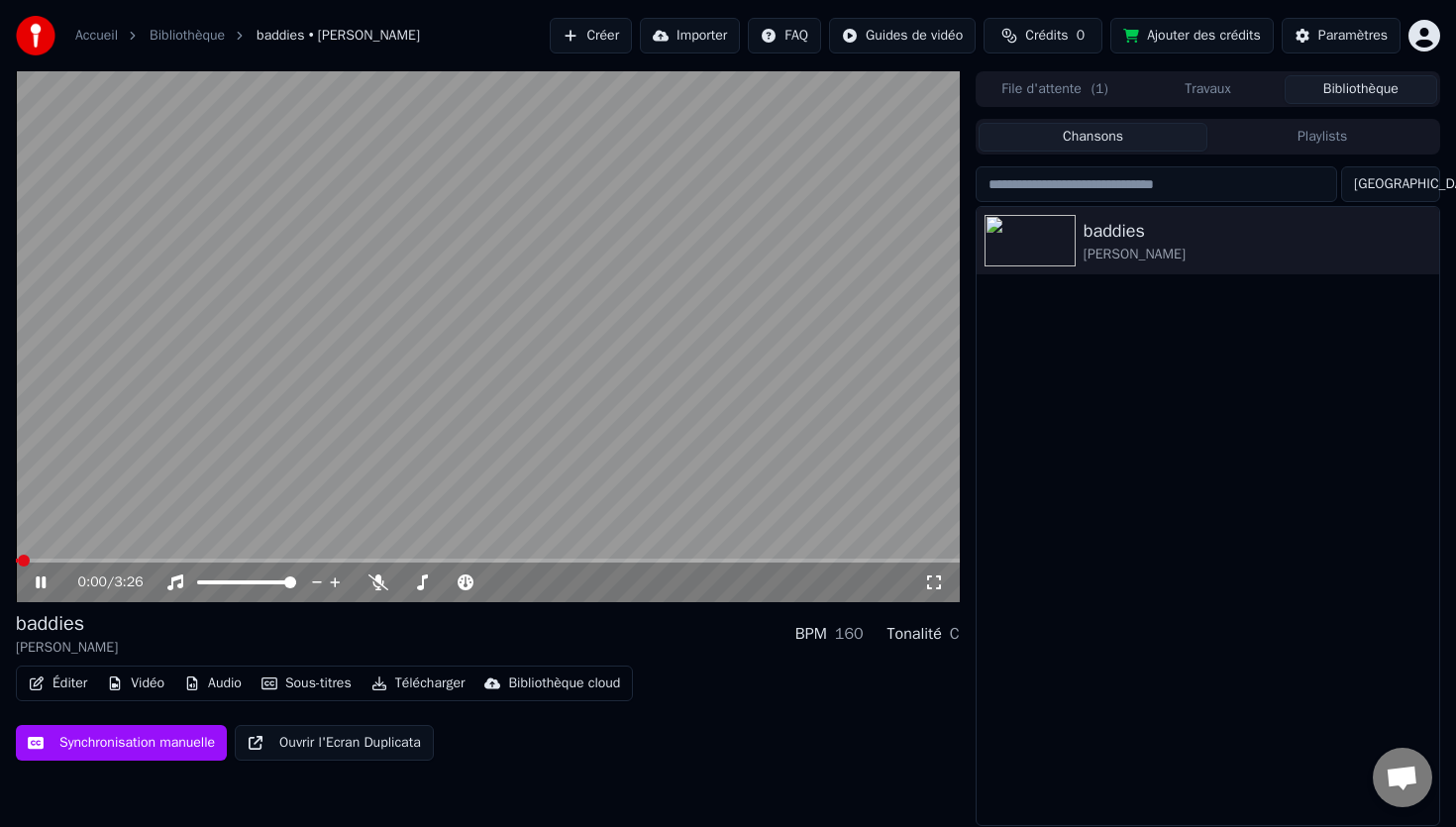 click on "0:00  /  3:26" at bounding box center (487, 582) 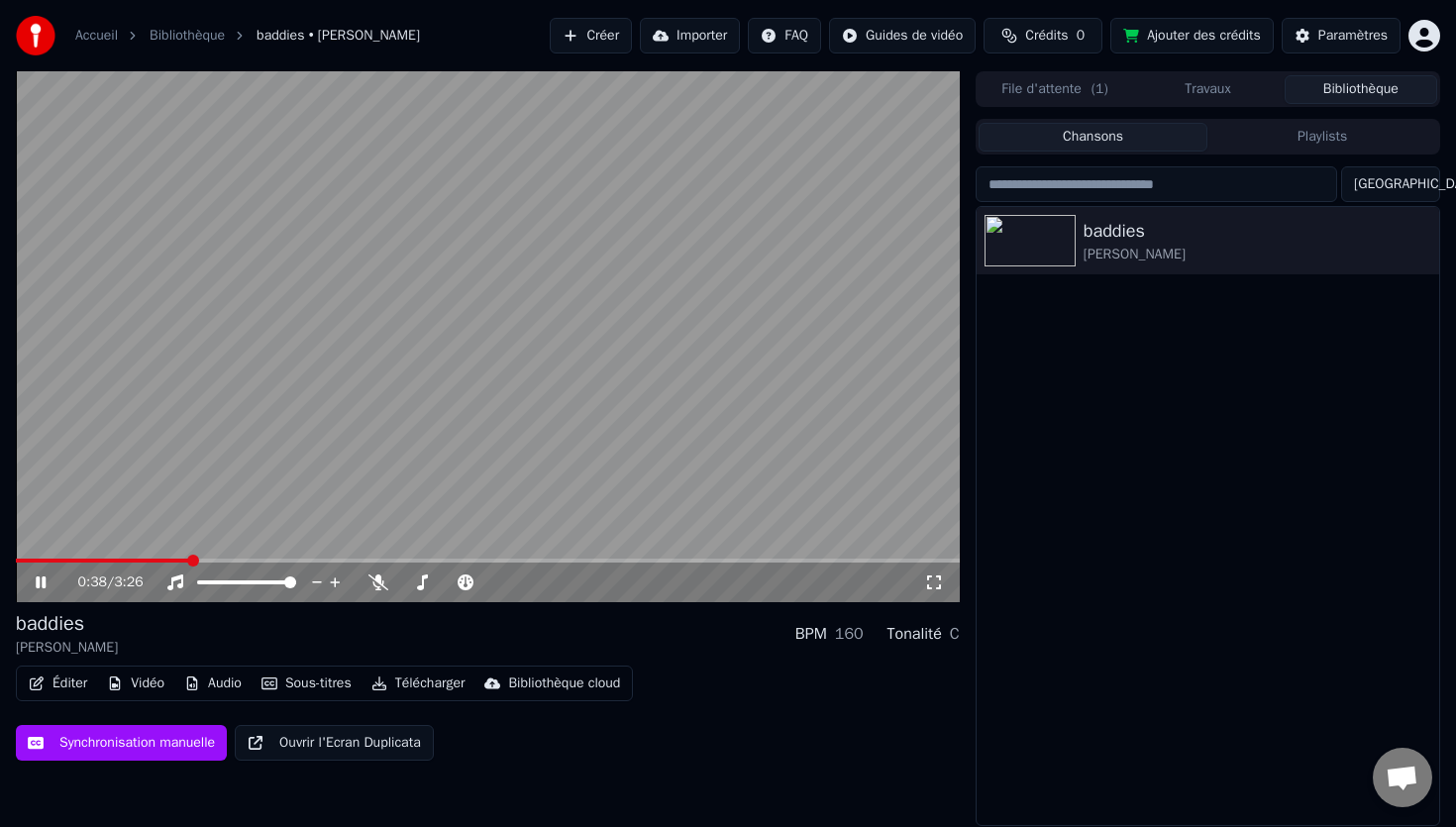click at bounding box center (487, 561) 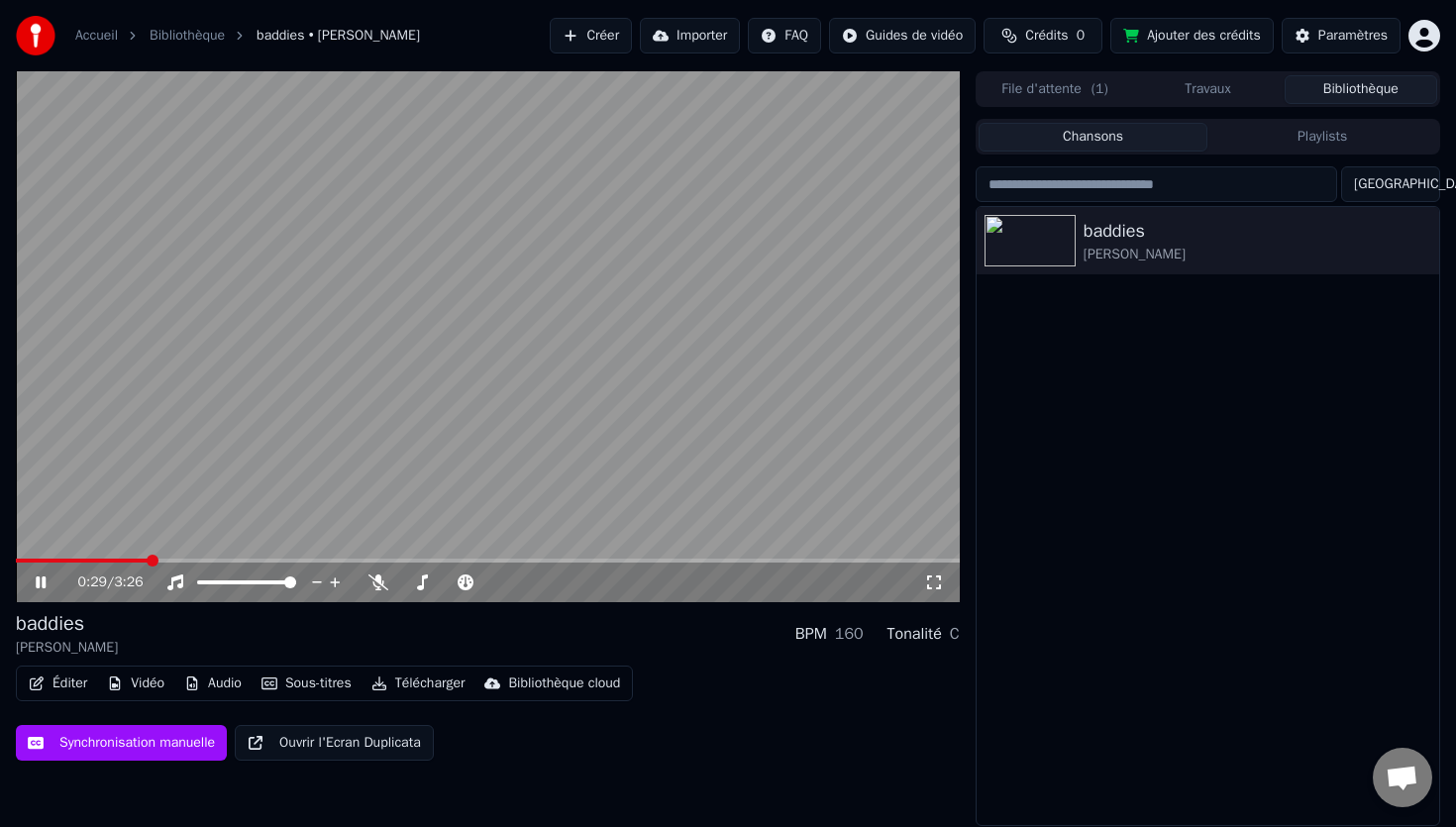 click at bounding box center (82, 561) 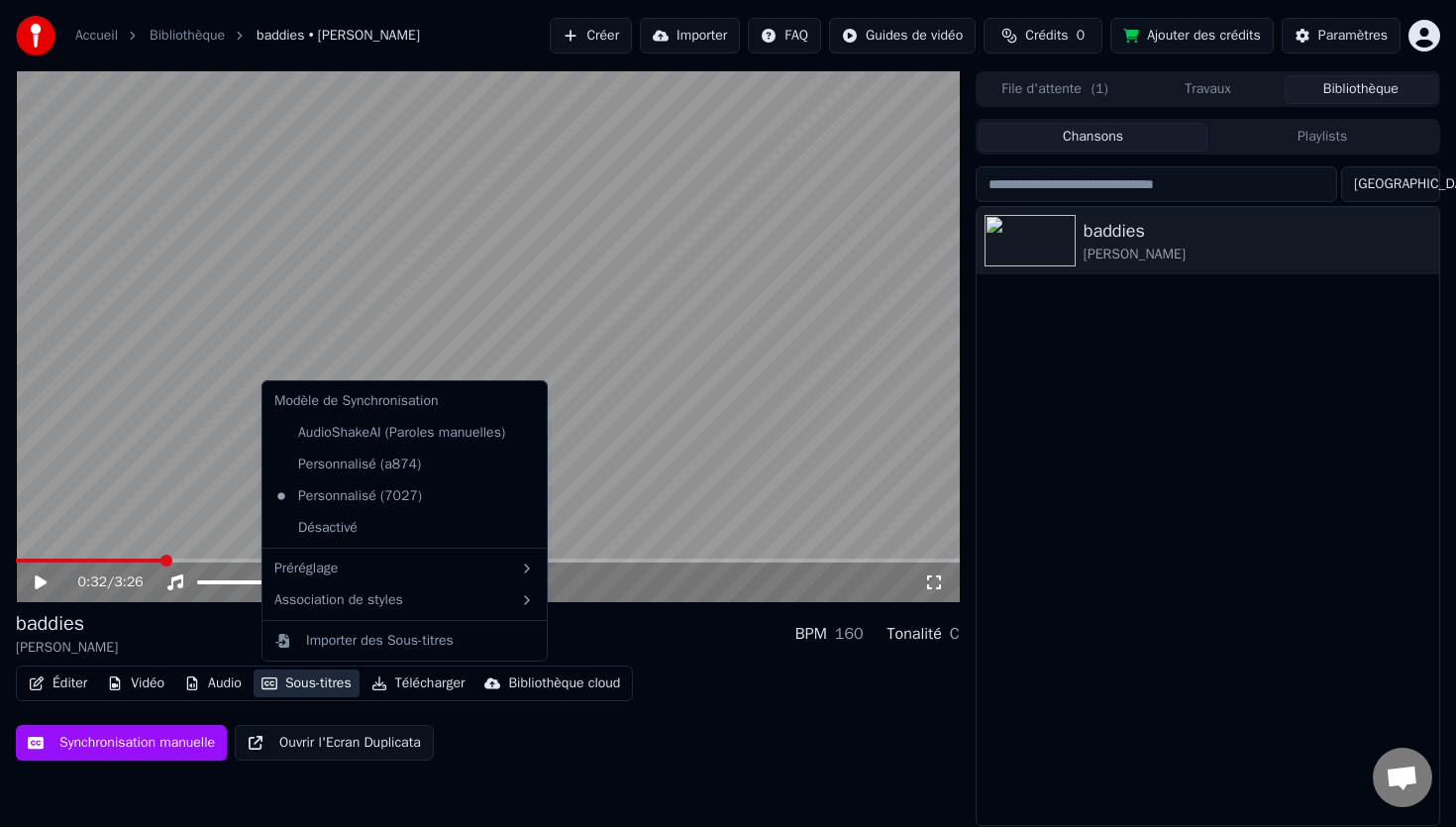 click on "Sous-titres" at bounding box center (306, 683) 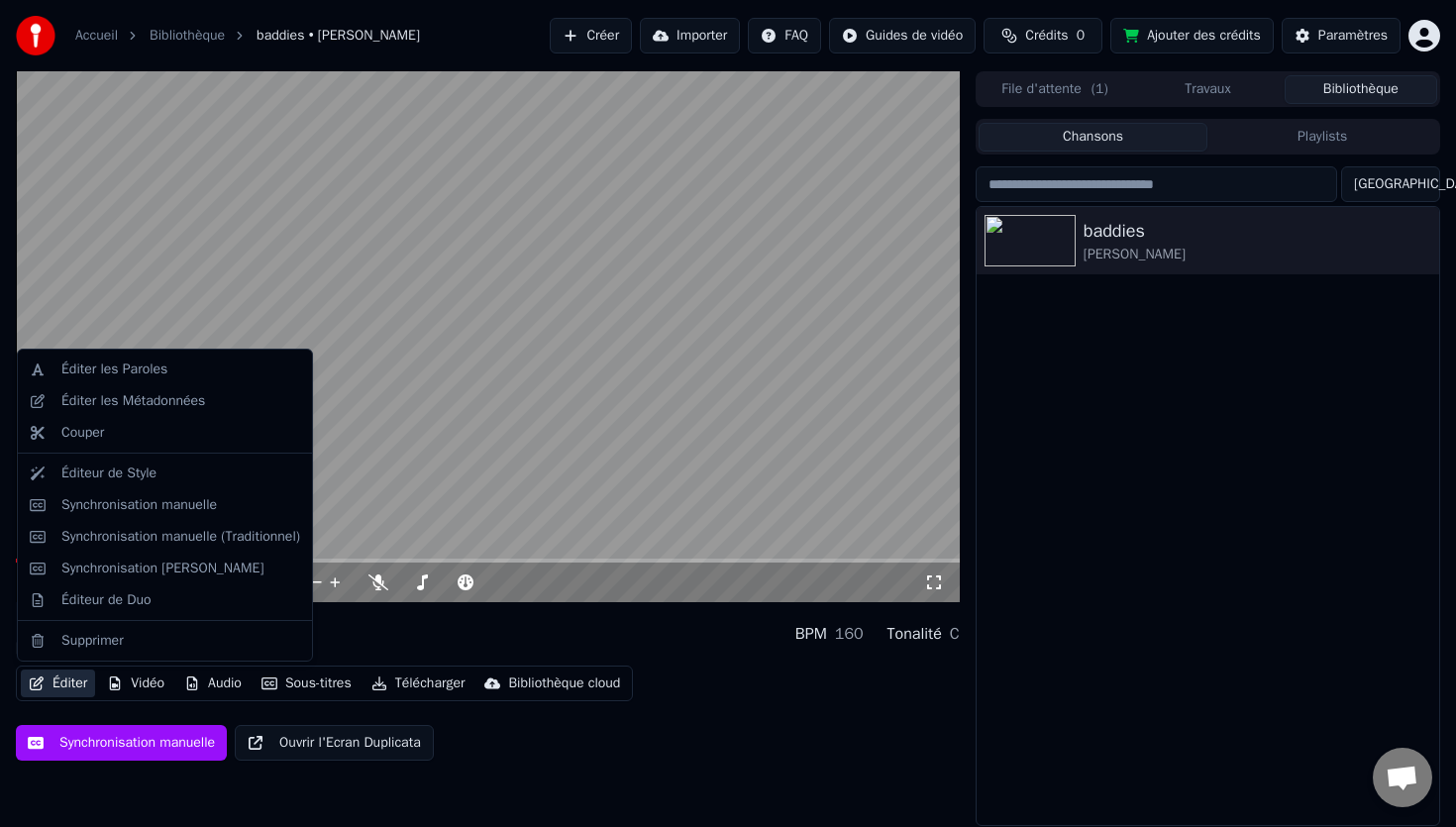 click on "Éditer" at bounding box center [57, 683] 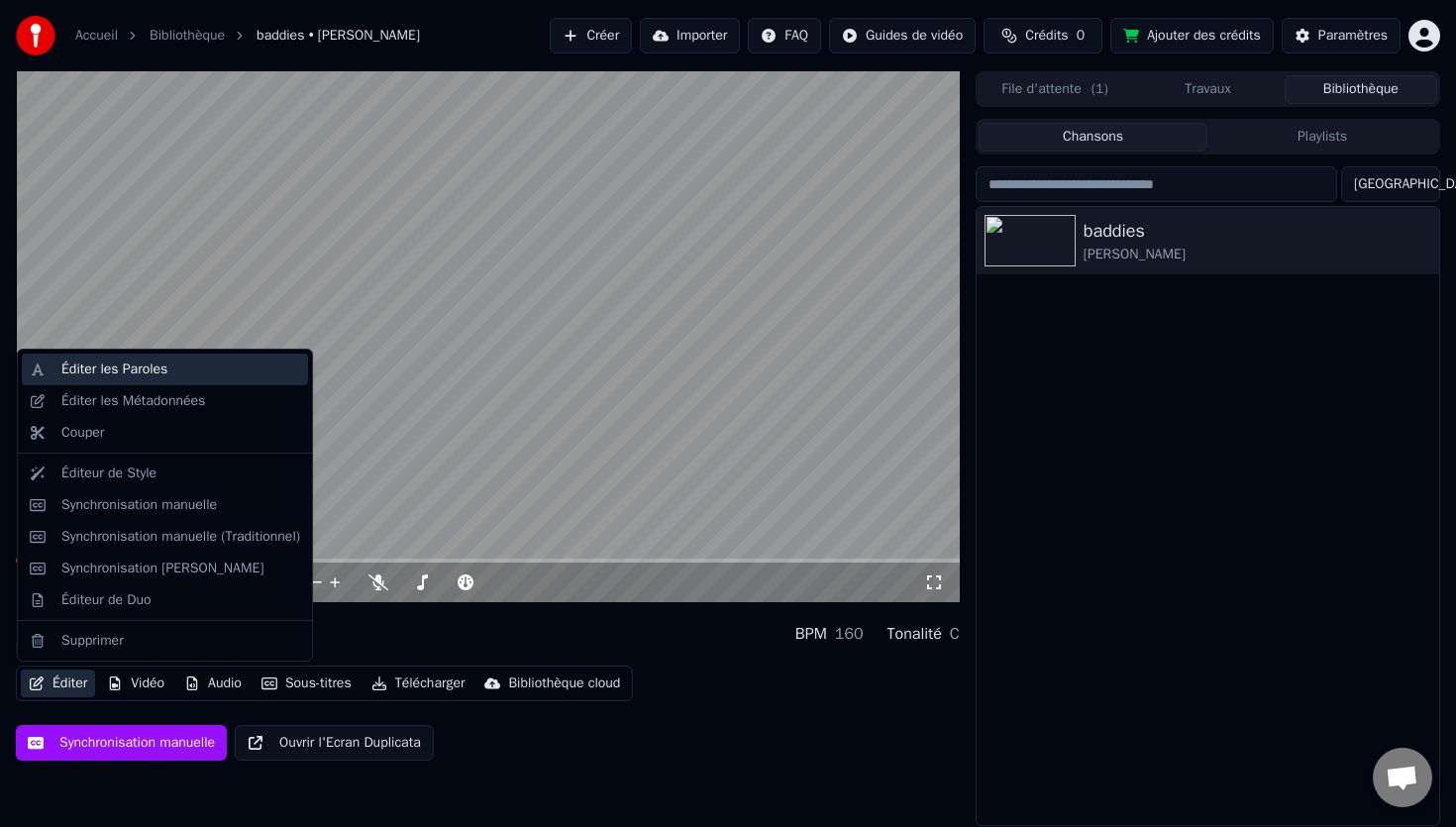 click on "Éditer les Paroles" at bounding box center [180, 369] 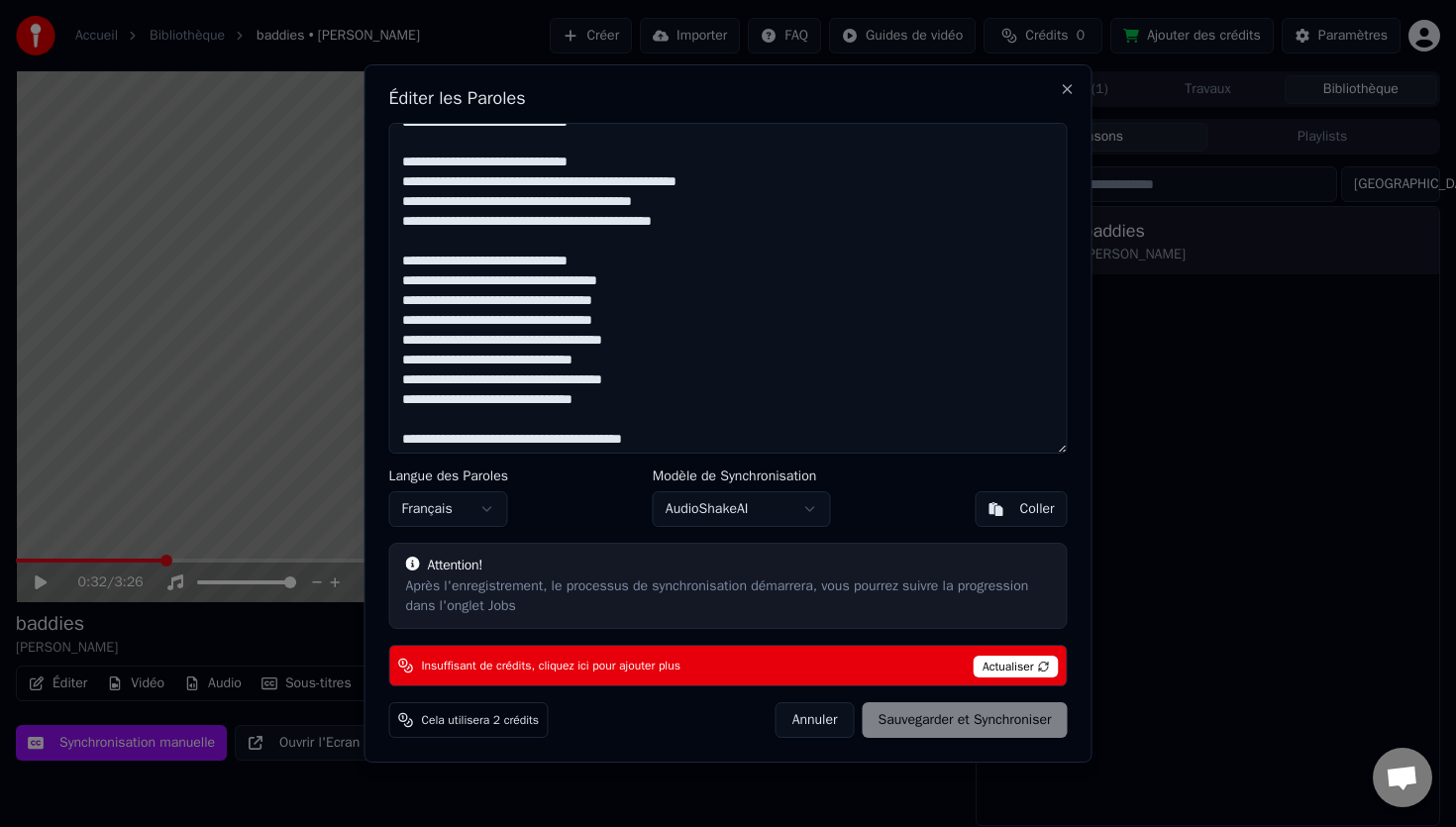 scroll, scrollTop: 203, scrollLeft: 0, axis: vertical 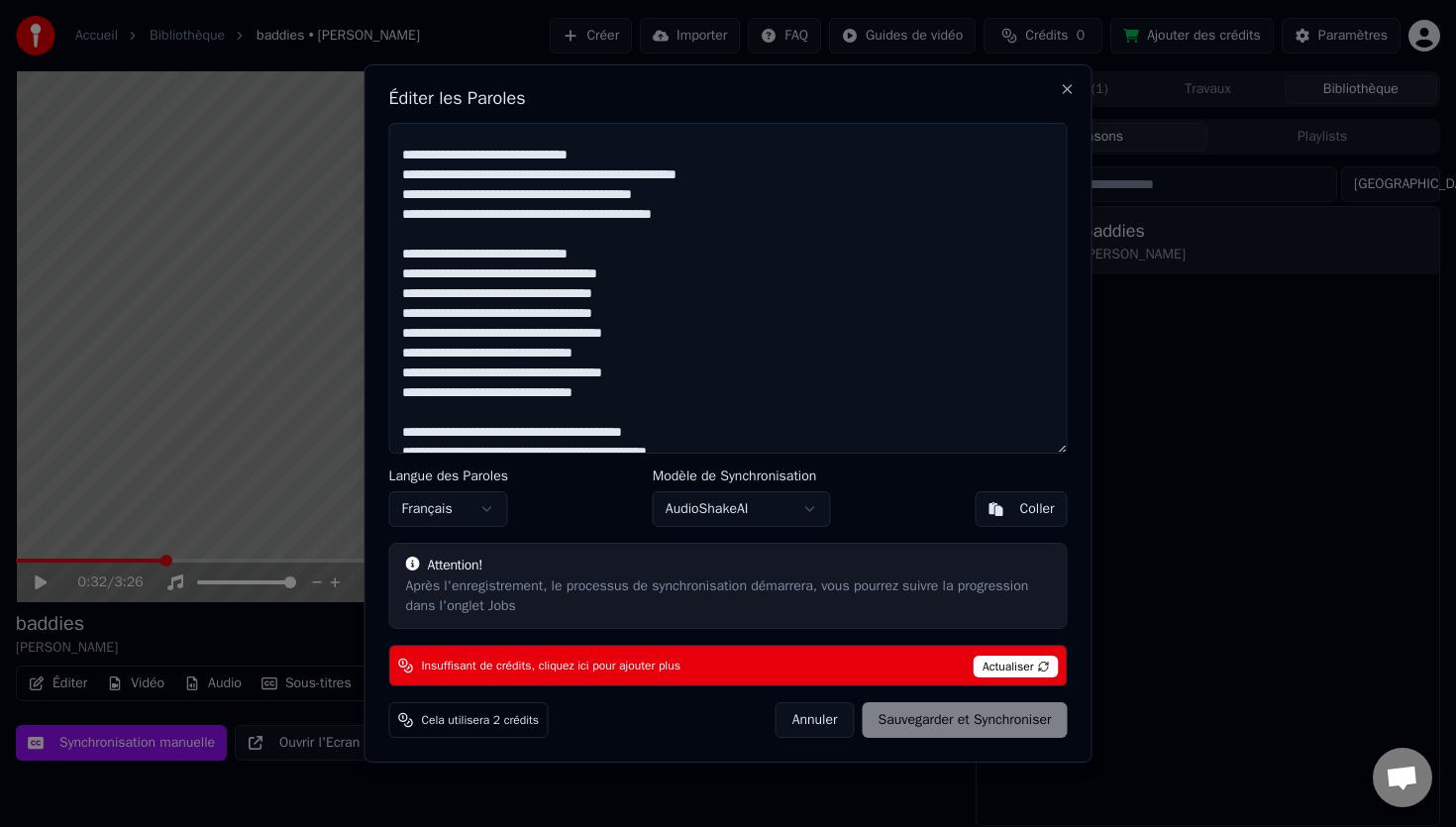 click on "Annuler" at bounding box center (815, 720) 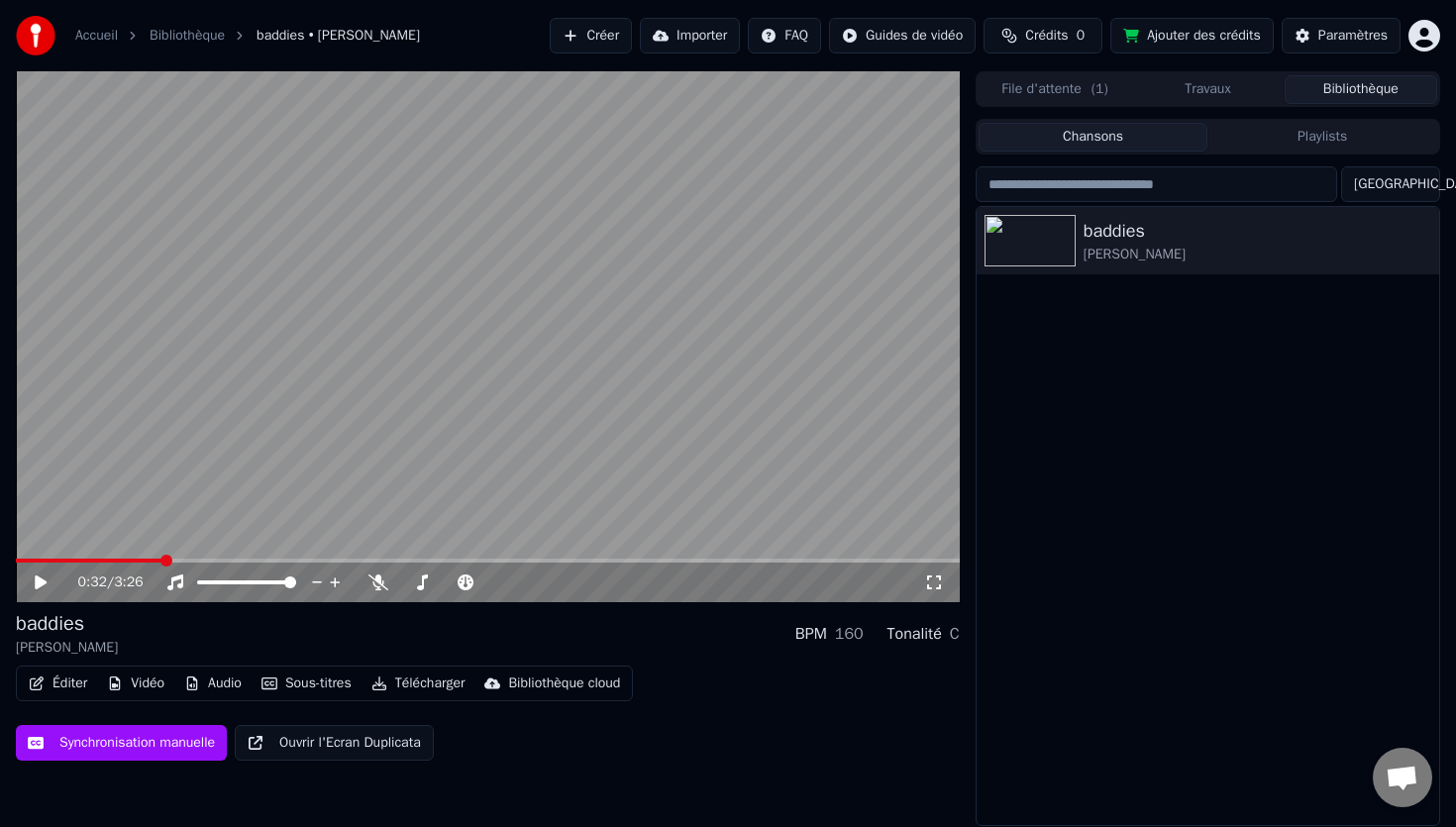 click on "Éditer" at bounding box center [57, 683] 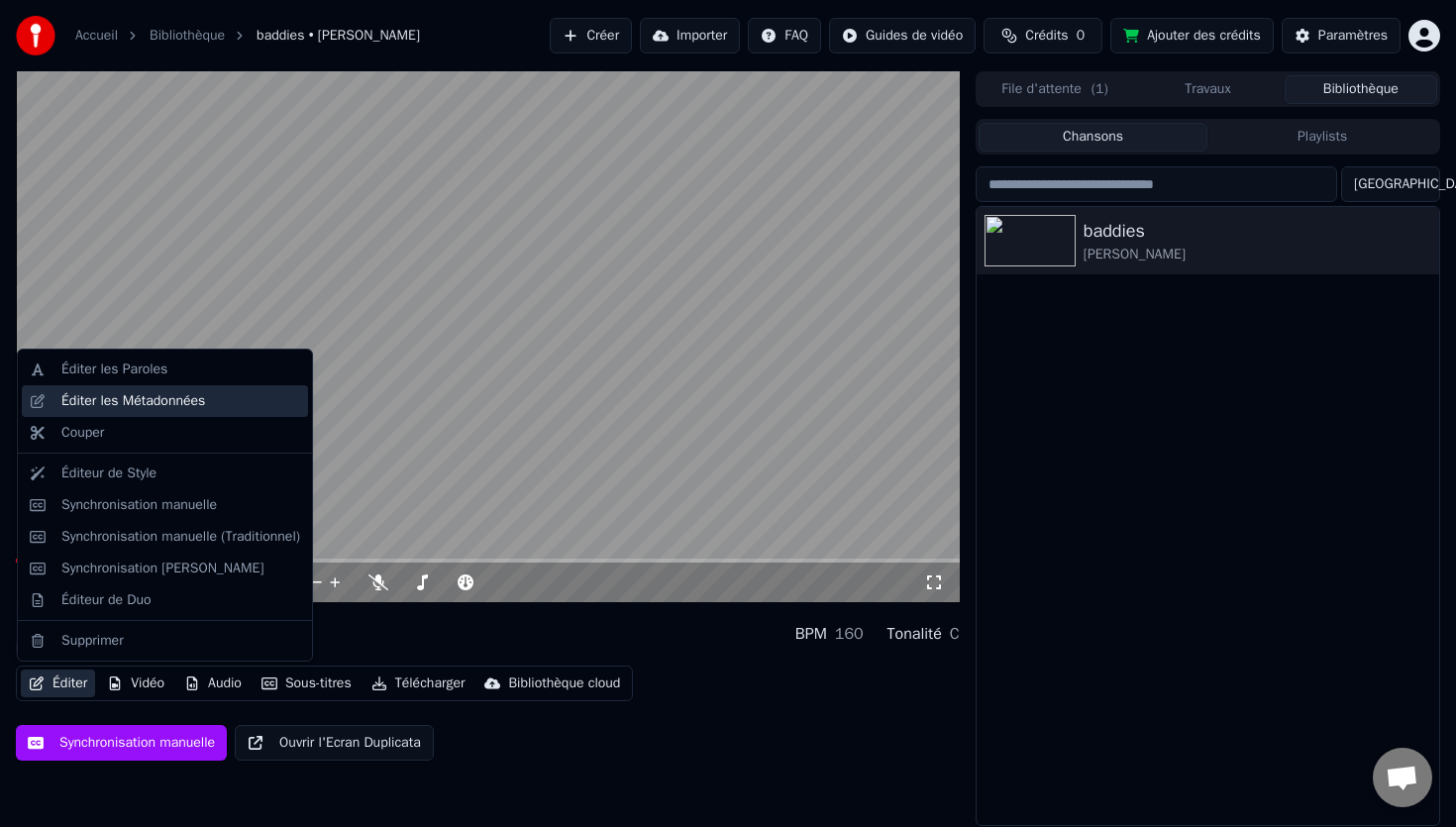 click on "Éditer les Métadonnées" at bounding box center [133, 401] 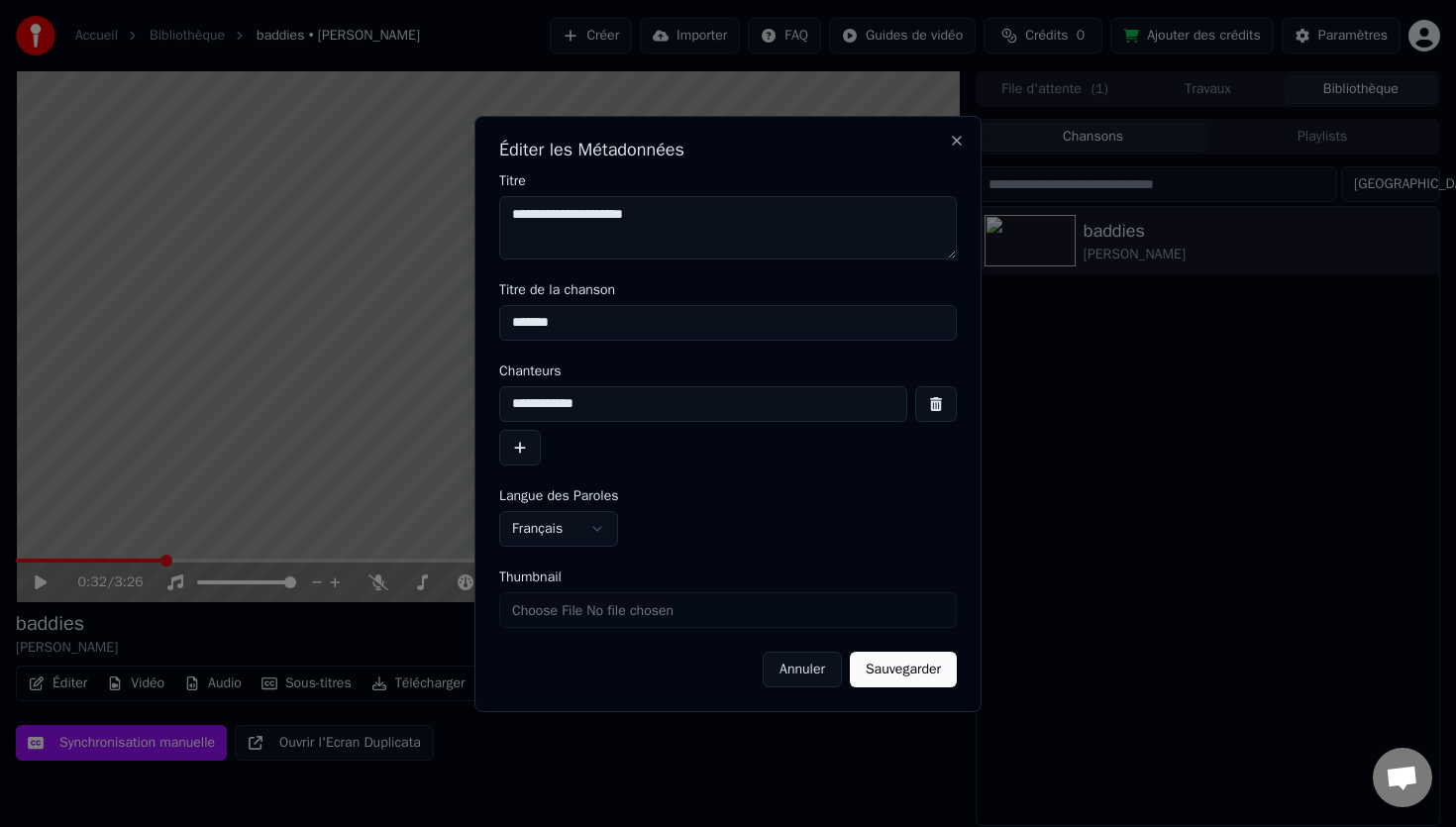 click on "Annuler" at bounding box center (802, 670) 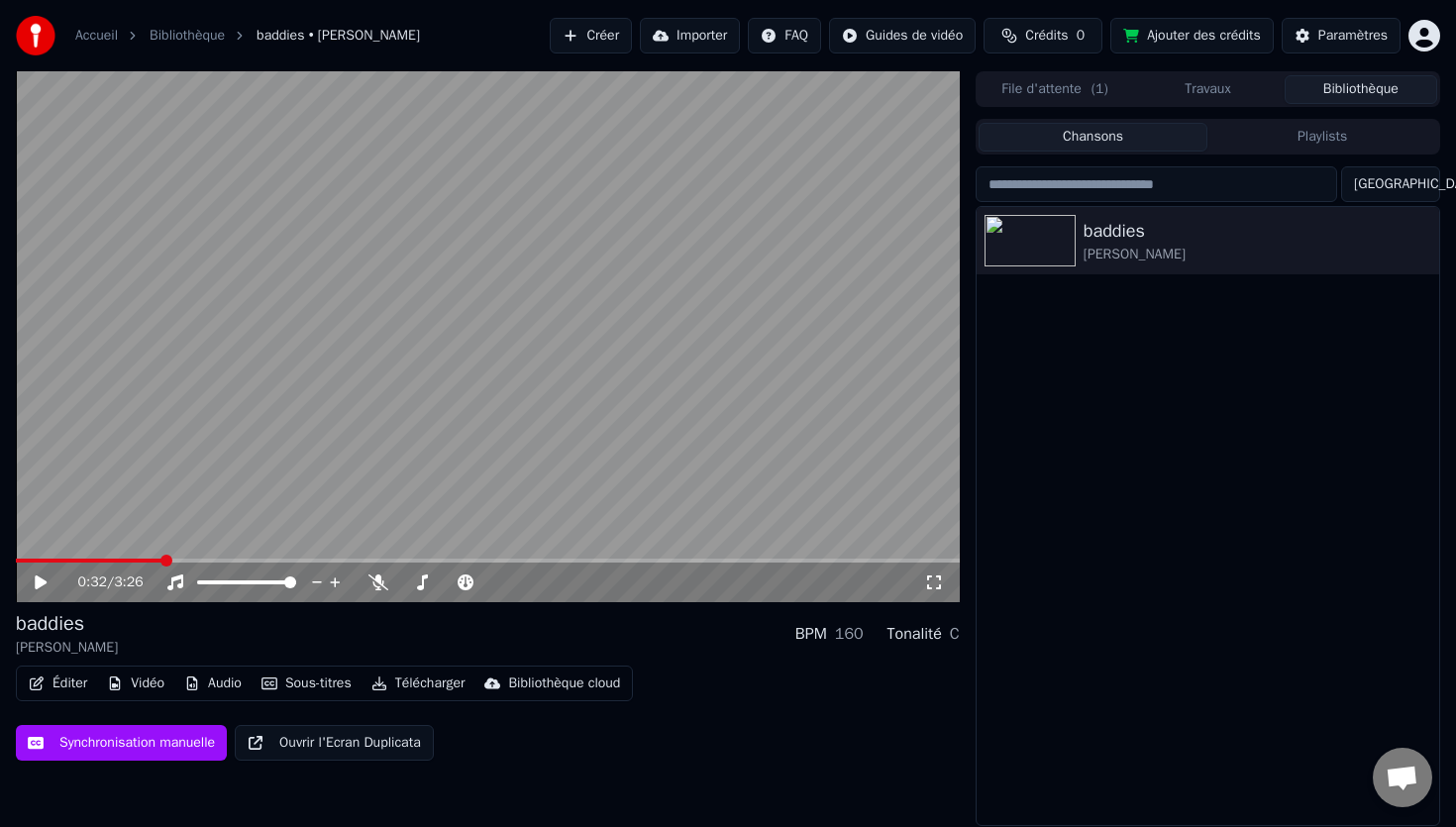 click on "Éditer" at bounding box center (57, 683) 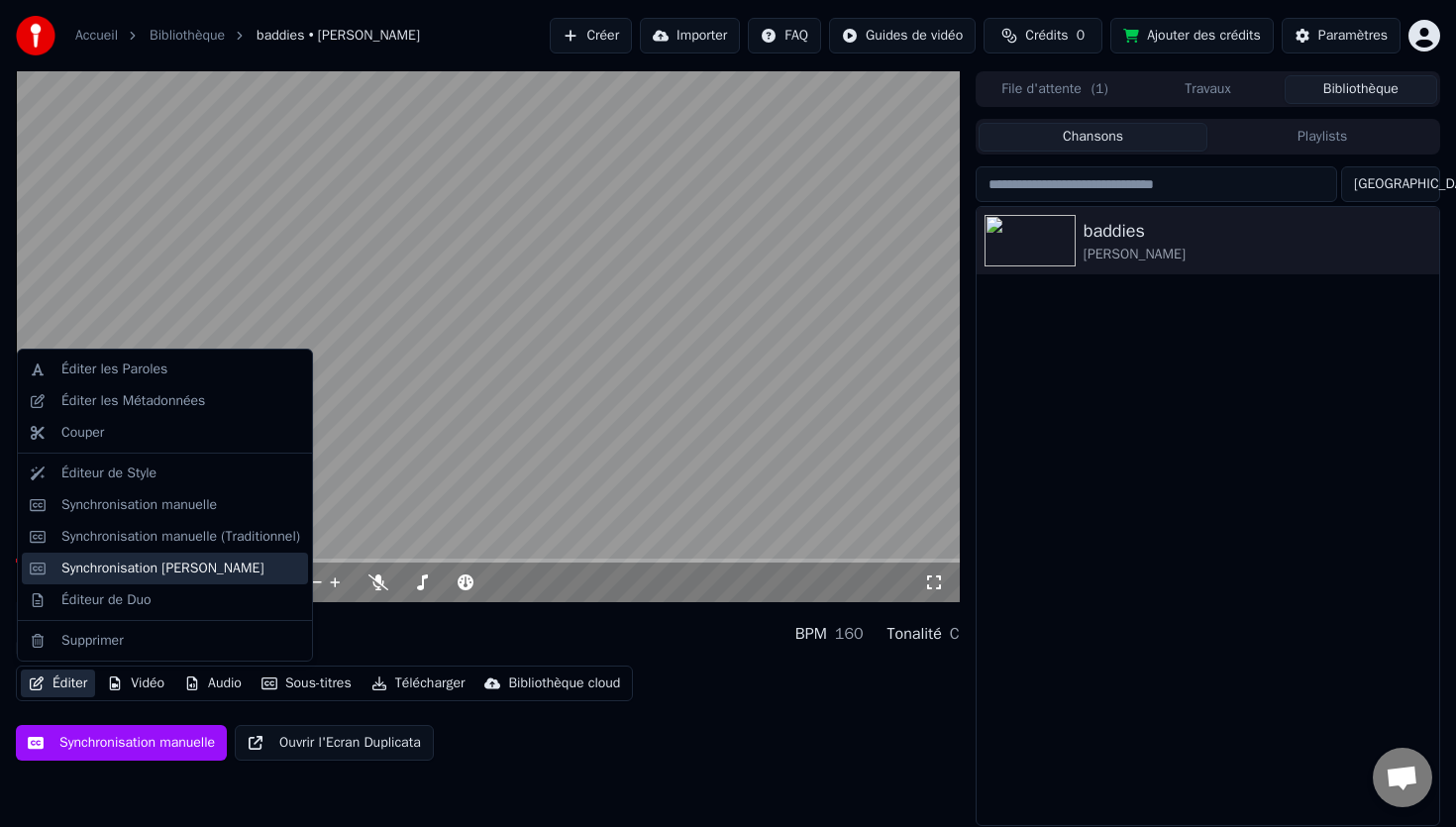 click on "Synchronisation [PERSON_NAME]" at bounding box center [162, 569] 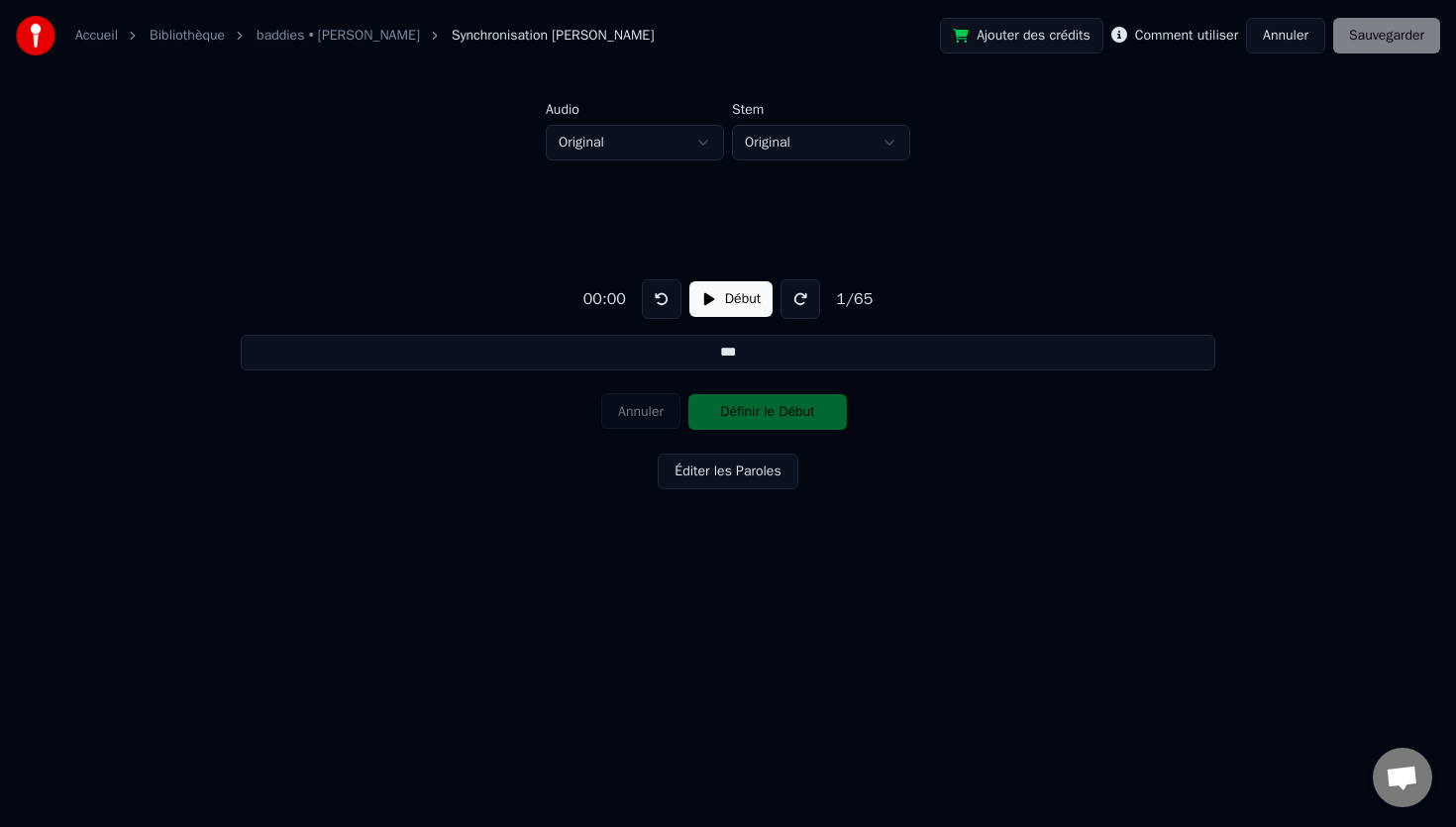 click on "Début" at bounding box center [731, 299] 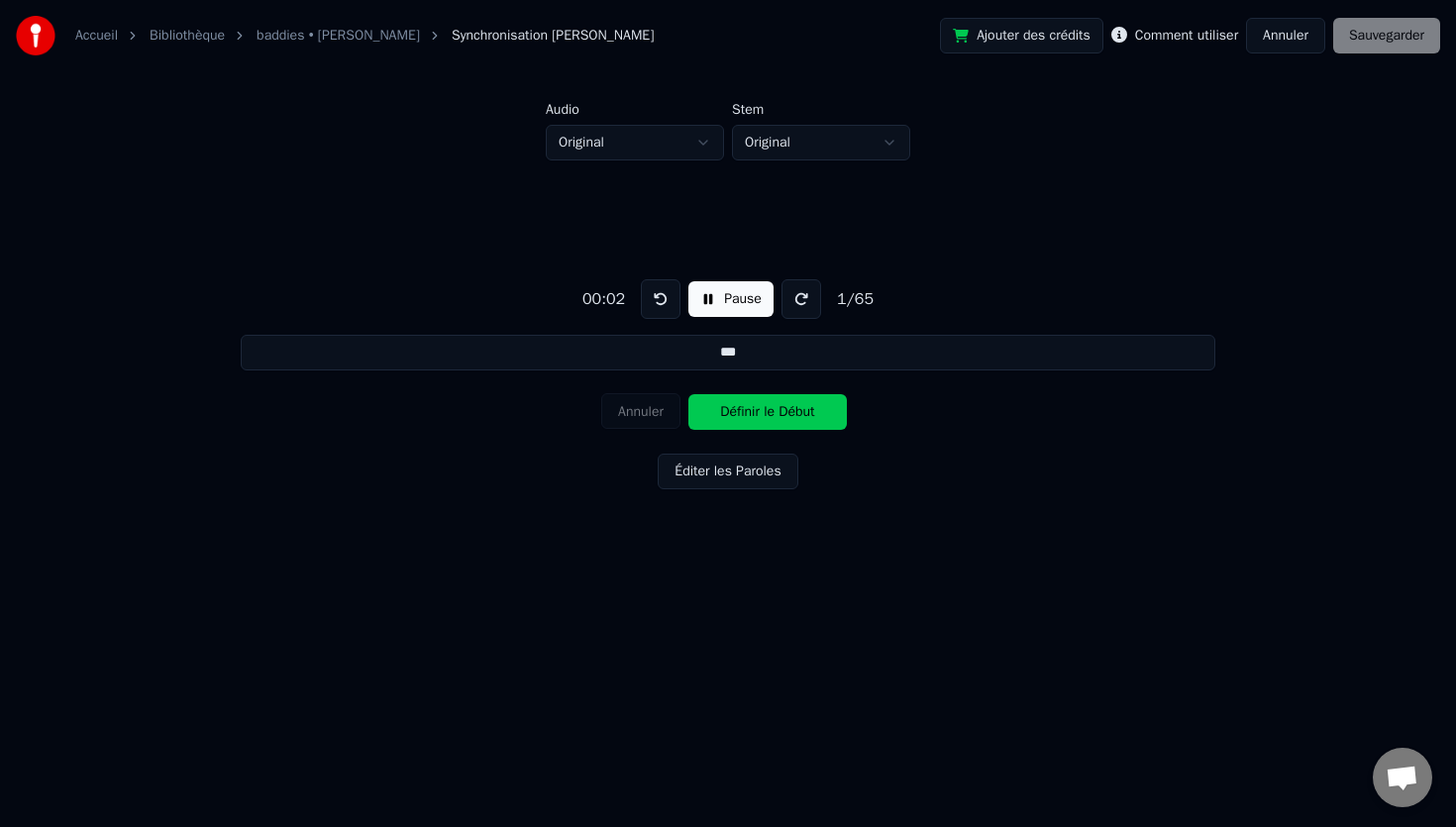 click at bounding box center (801, 299) 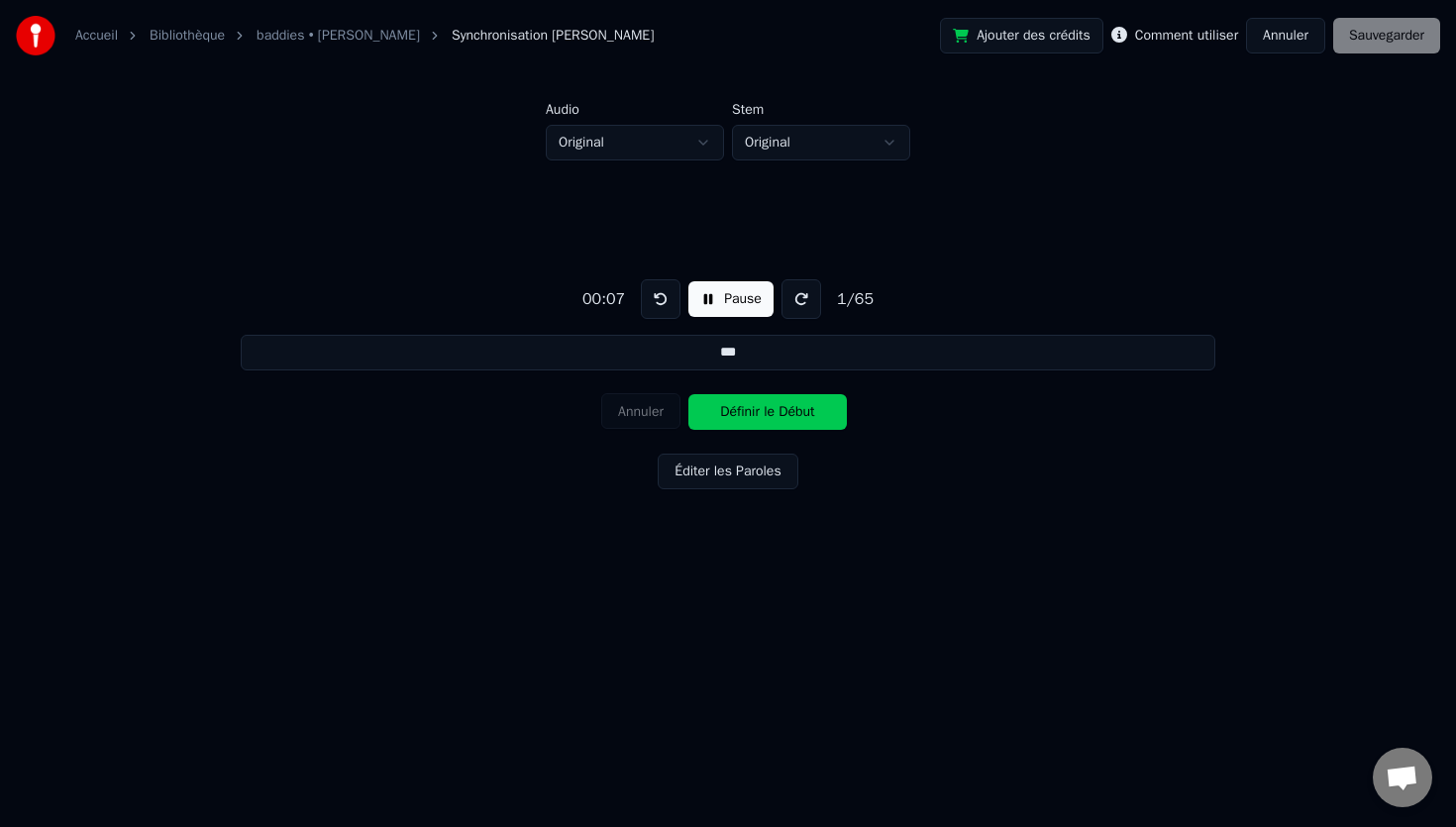 click at bounding box center (801, 299) 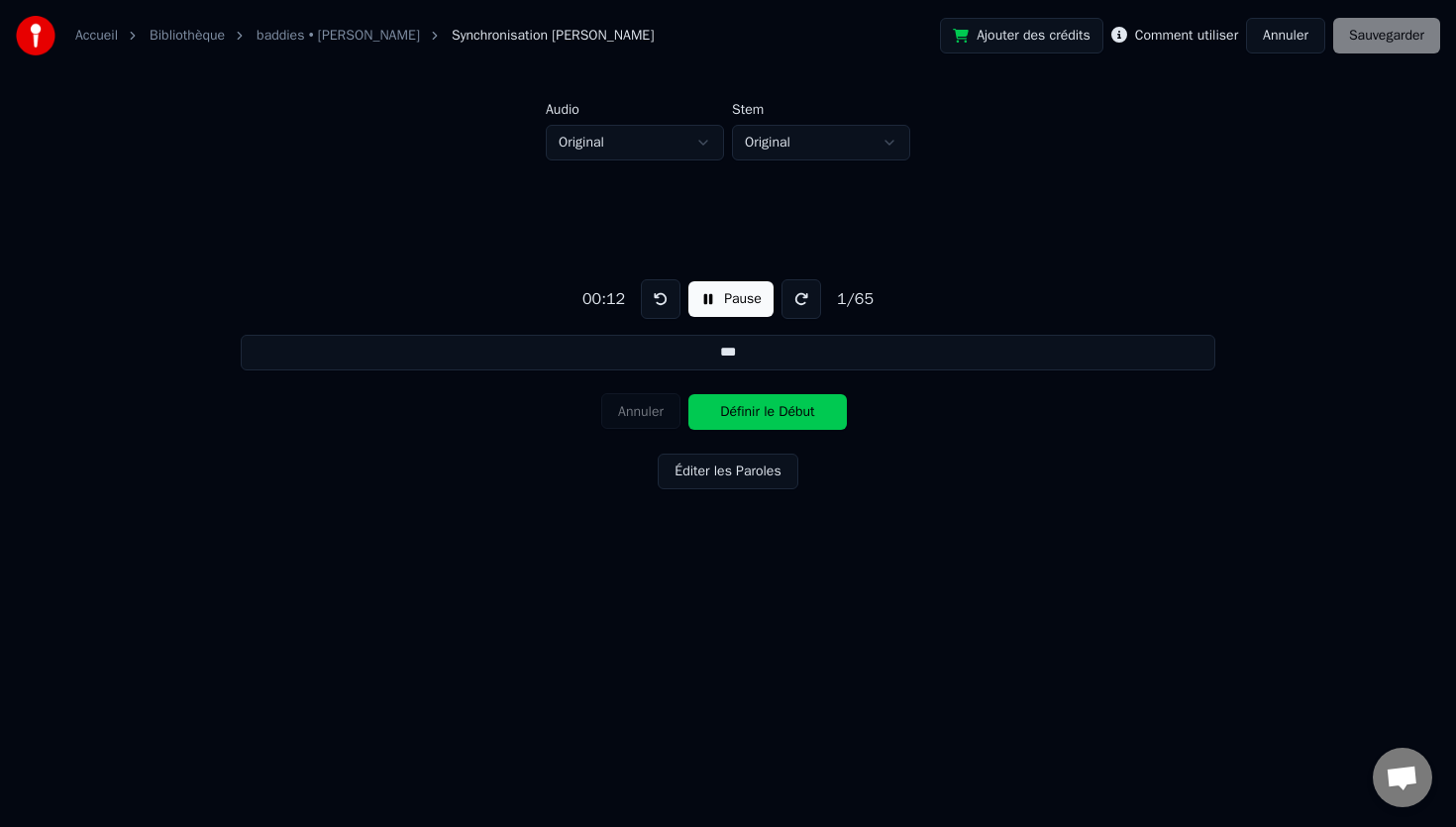 click at bounding box center (801, 299) 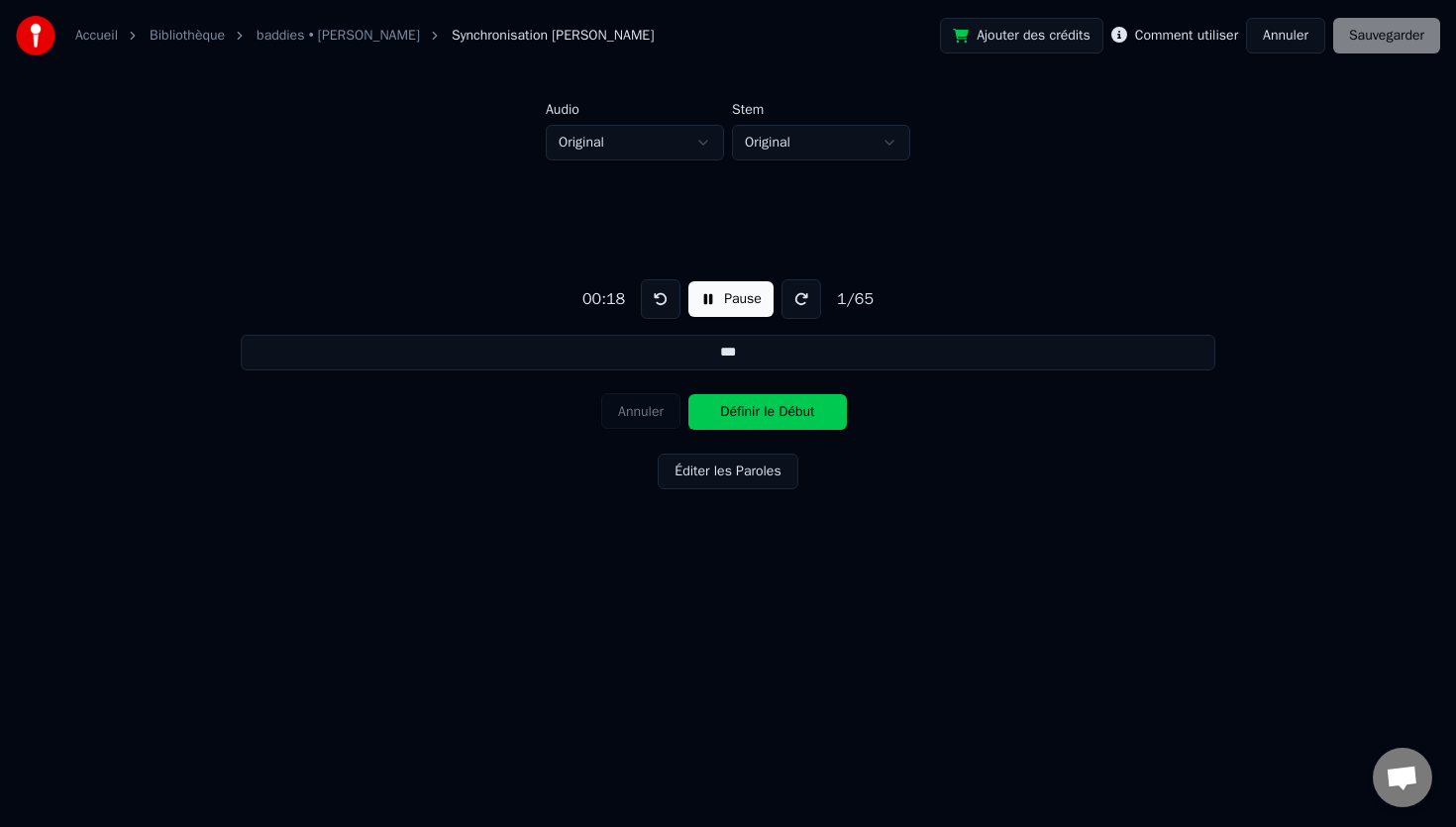 click at bounding box center [801, 299] 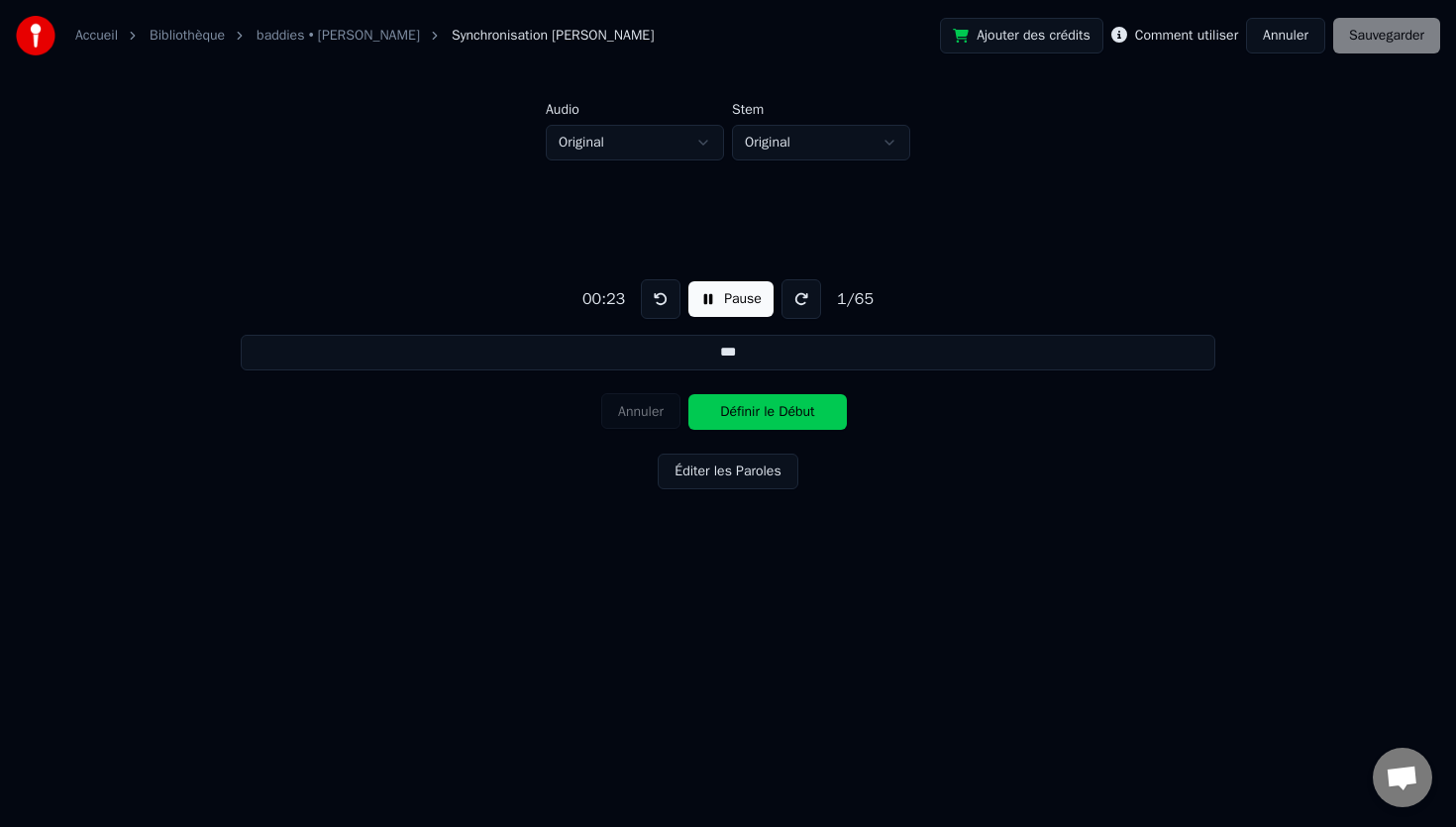 click at bounding box center (801, 299) 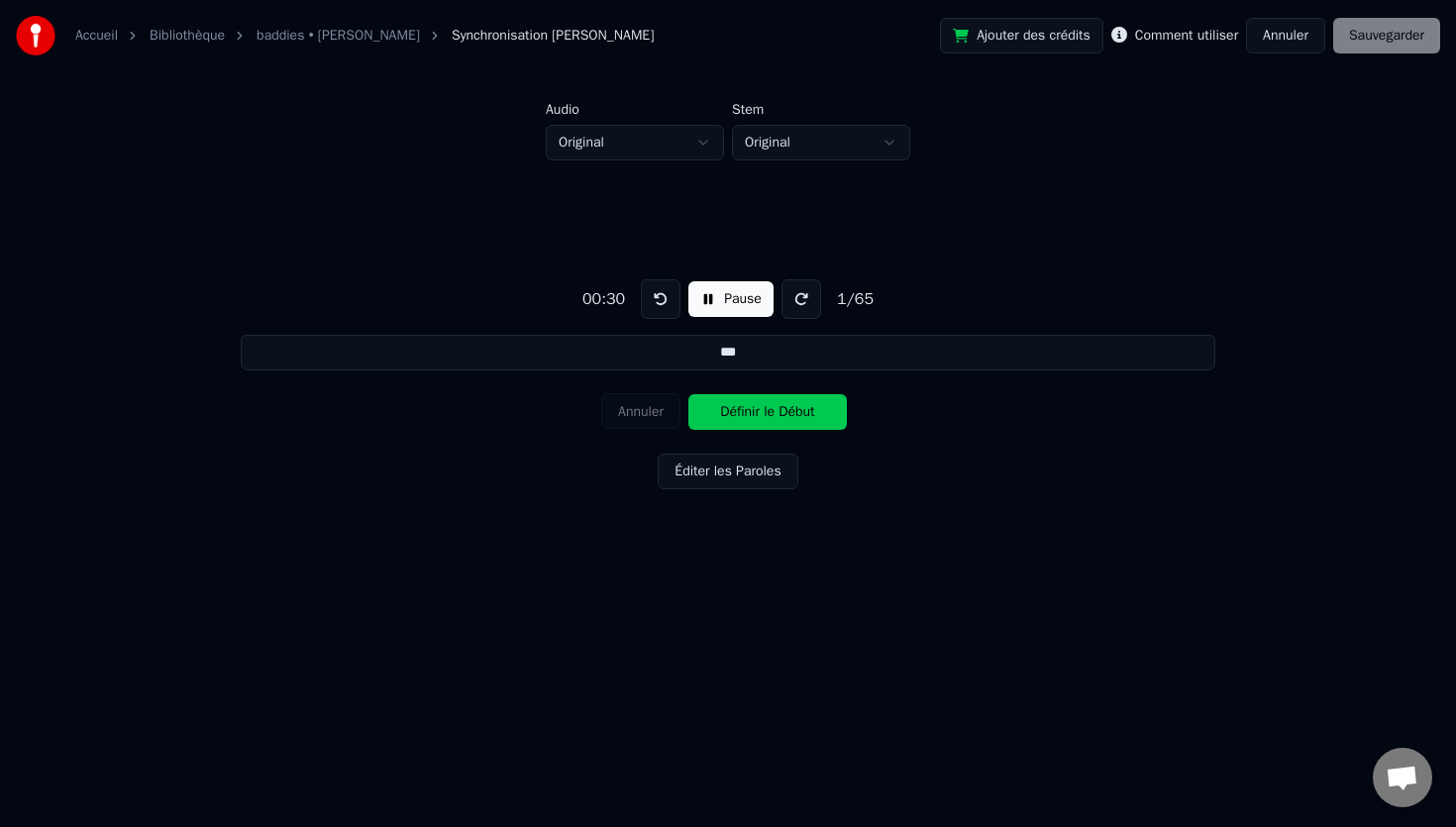 click on "baddies • [PERSON_NAME]" at bounding box center [338, 36] 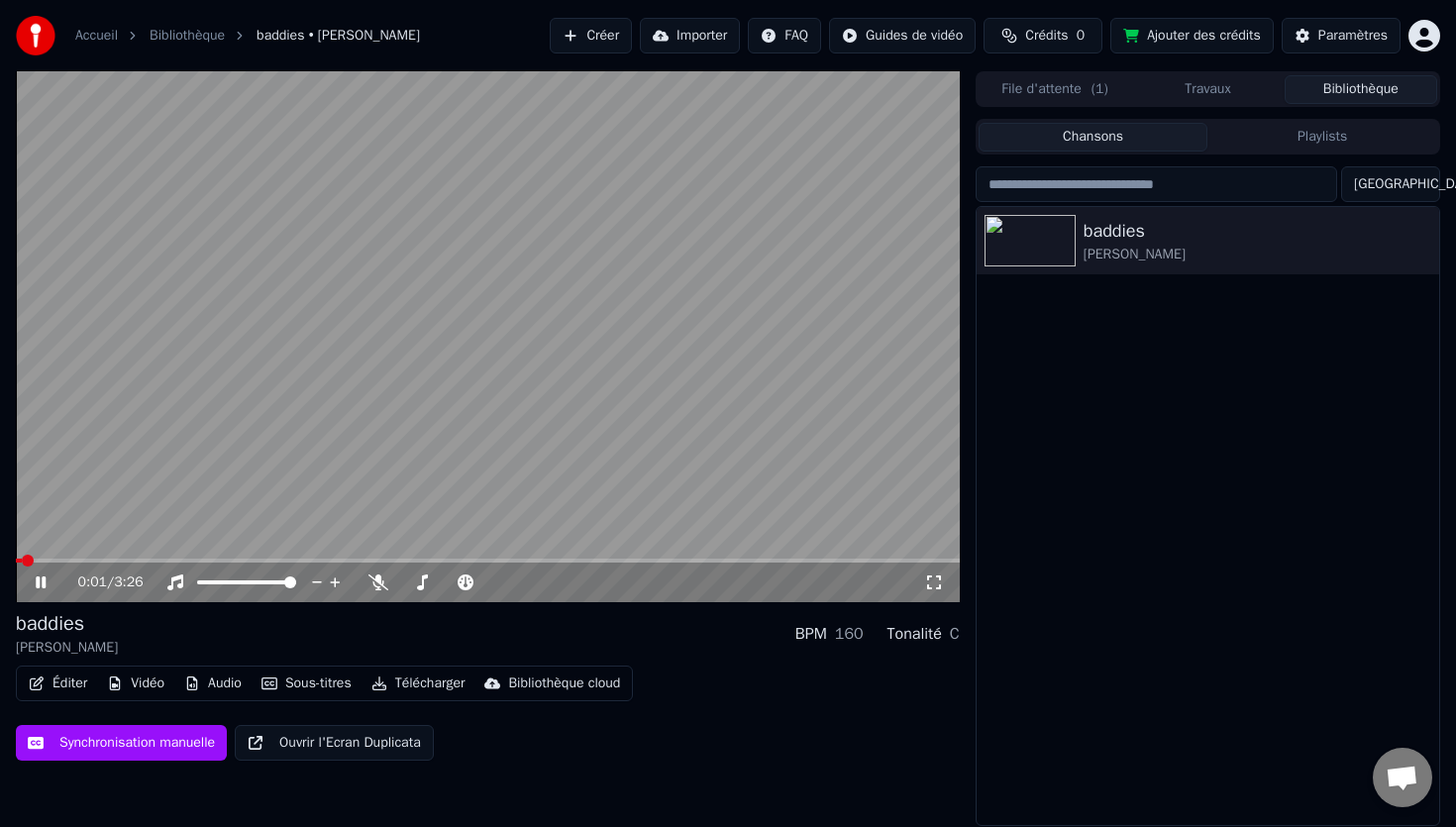 click on "Éditer" at bounding box center (57, 683) 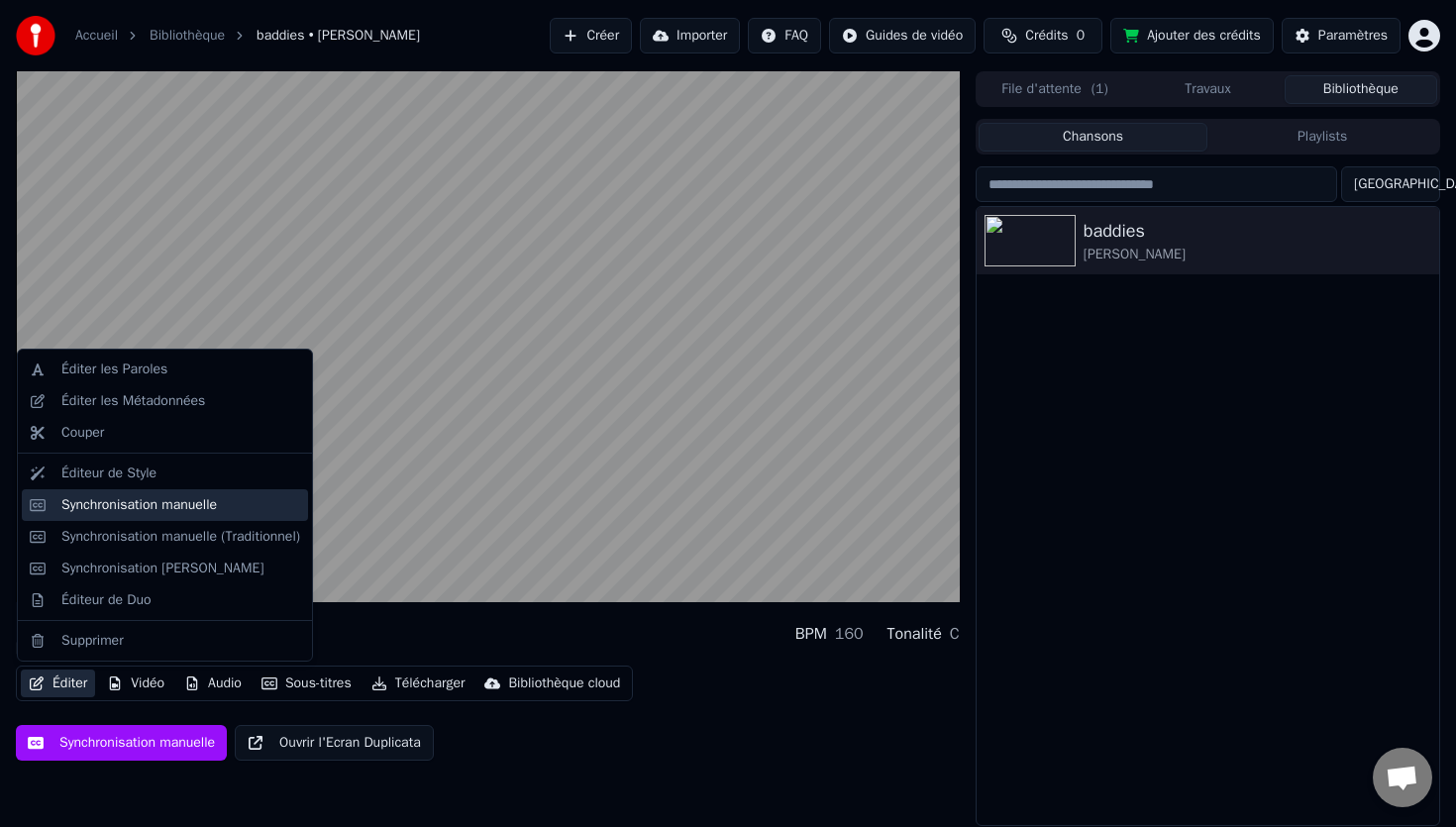 click on "Synchronisation manuelle" at bounding box center [139, 505] 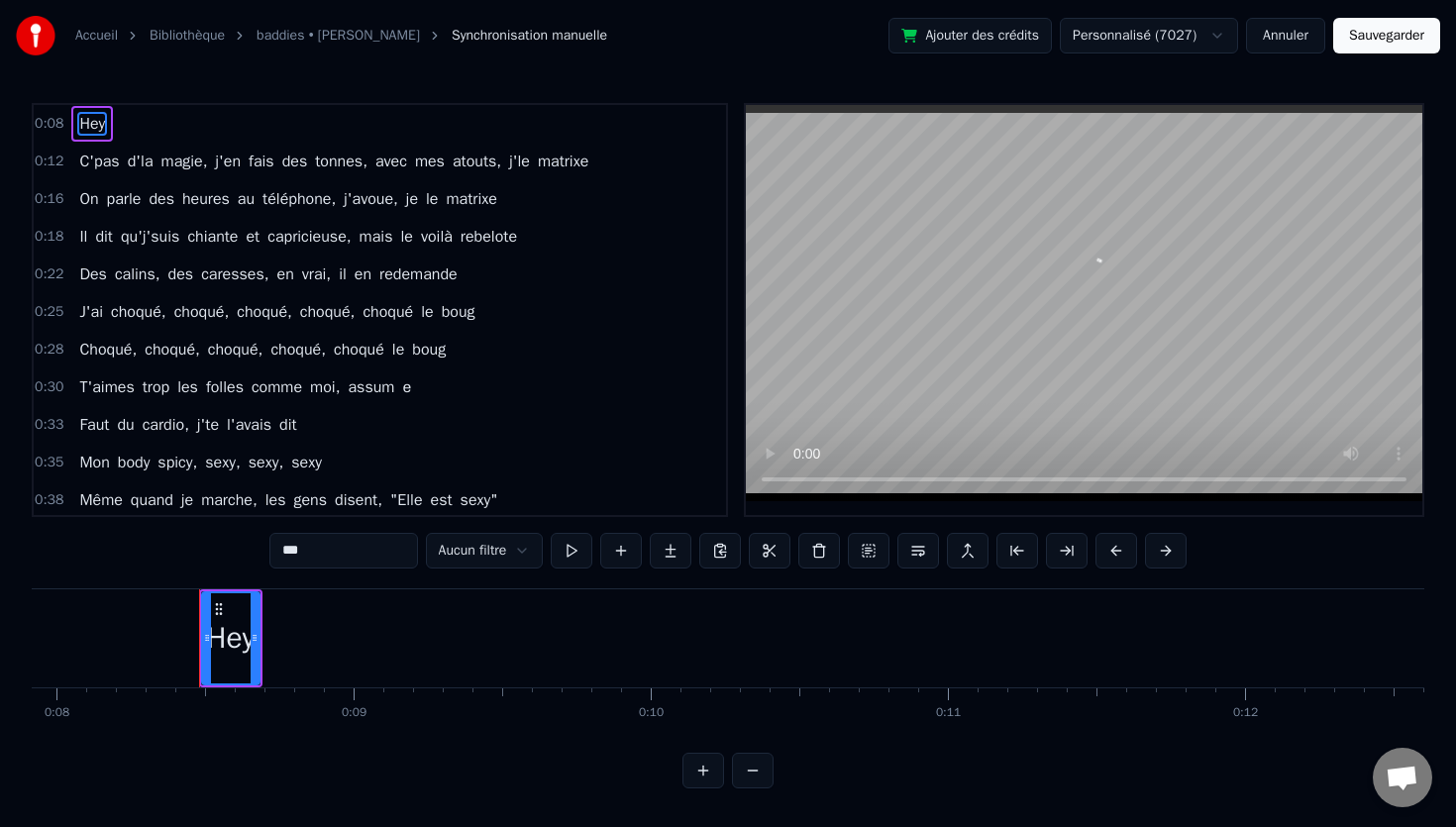 scroll, scrollTop: 0, scrollLeft: 2421, axis: horizontal 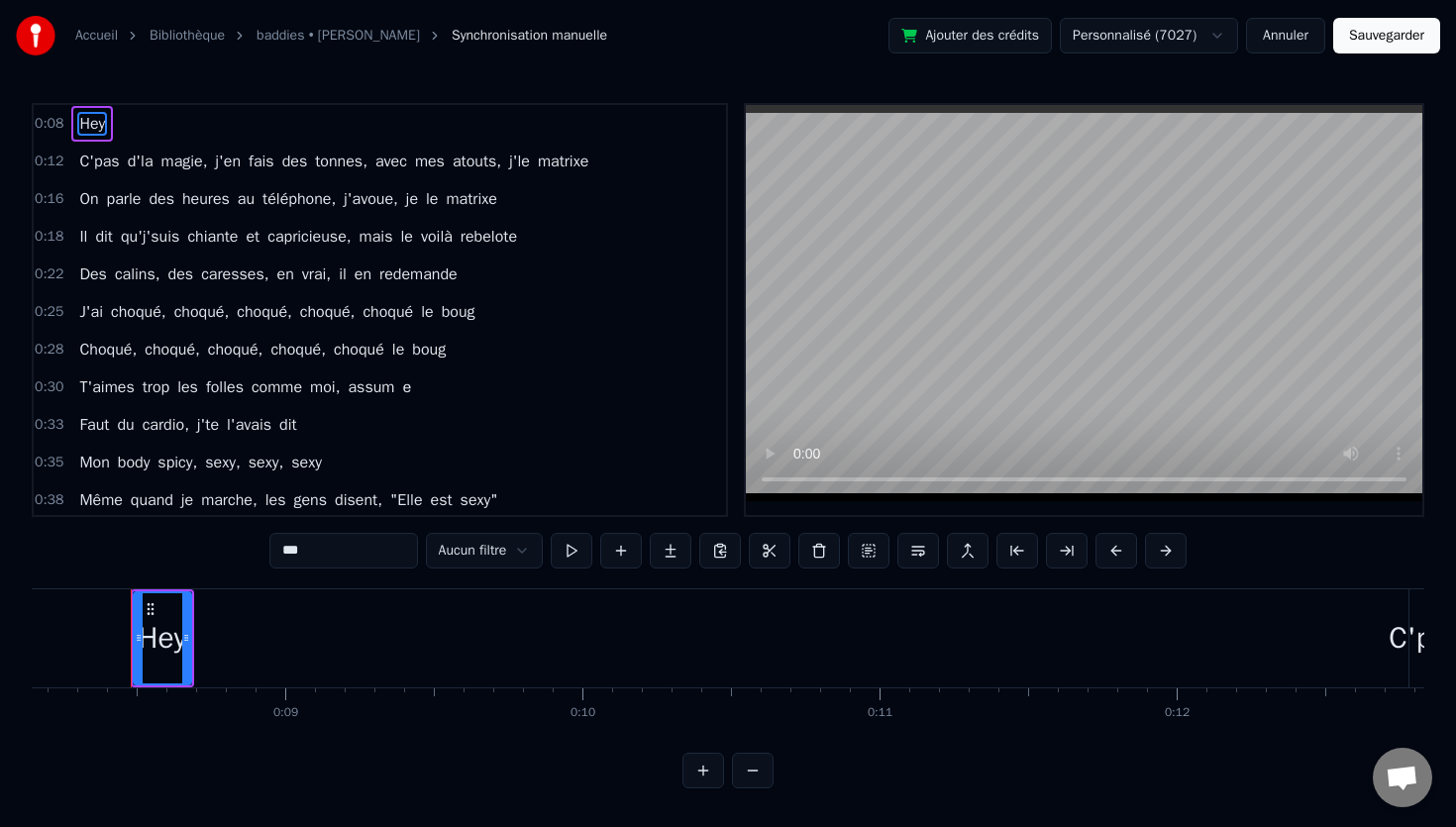 click on "е" at bounding box center (406, 387) 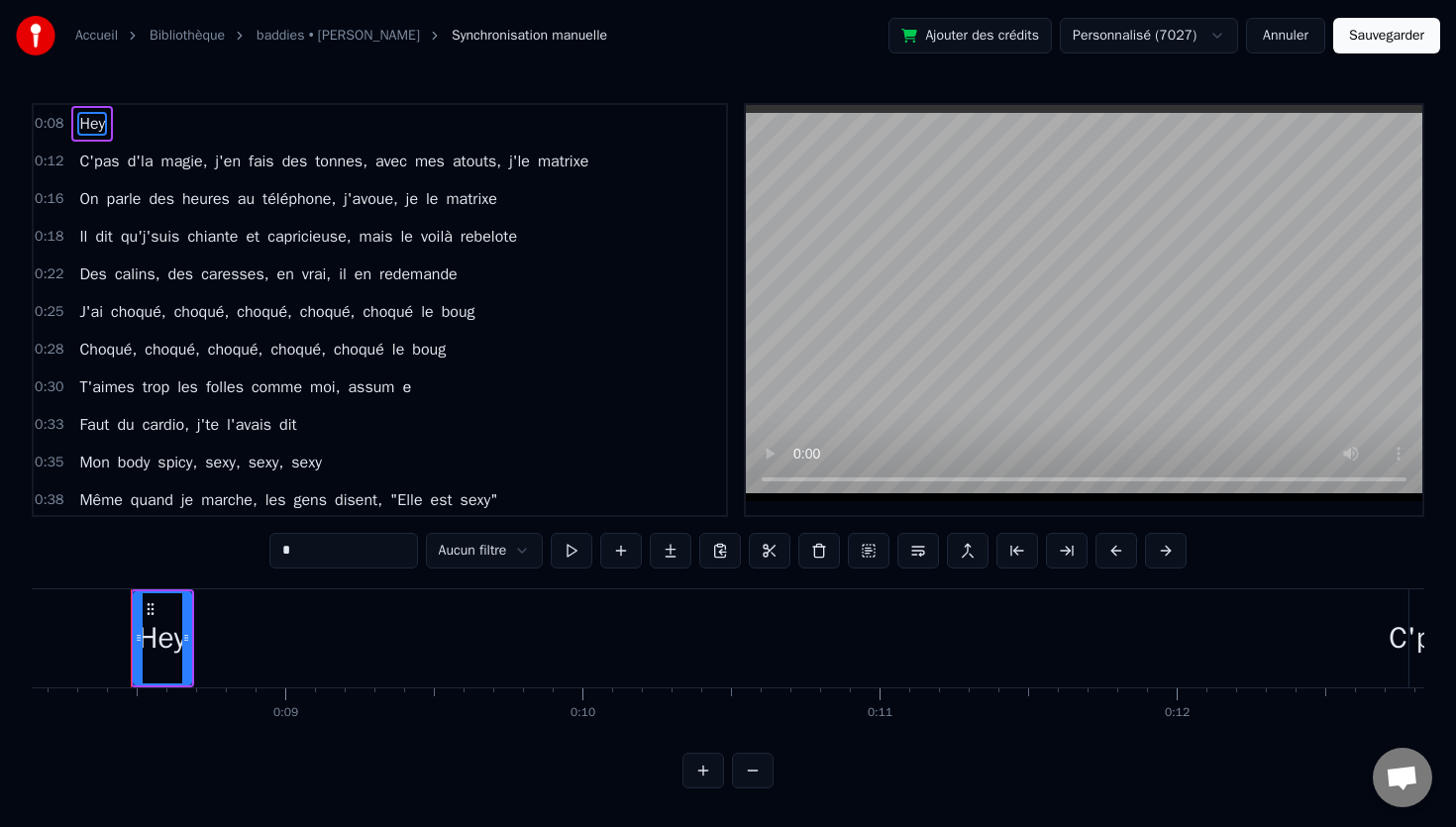 scroll, scrollTop: 4, scrollLeft: 0, axis: vertical 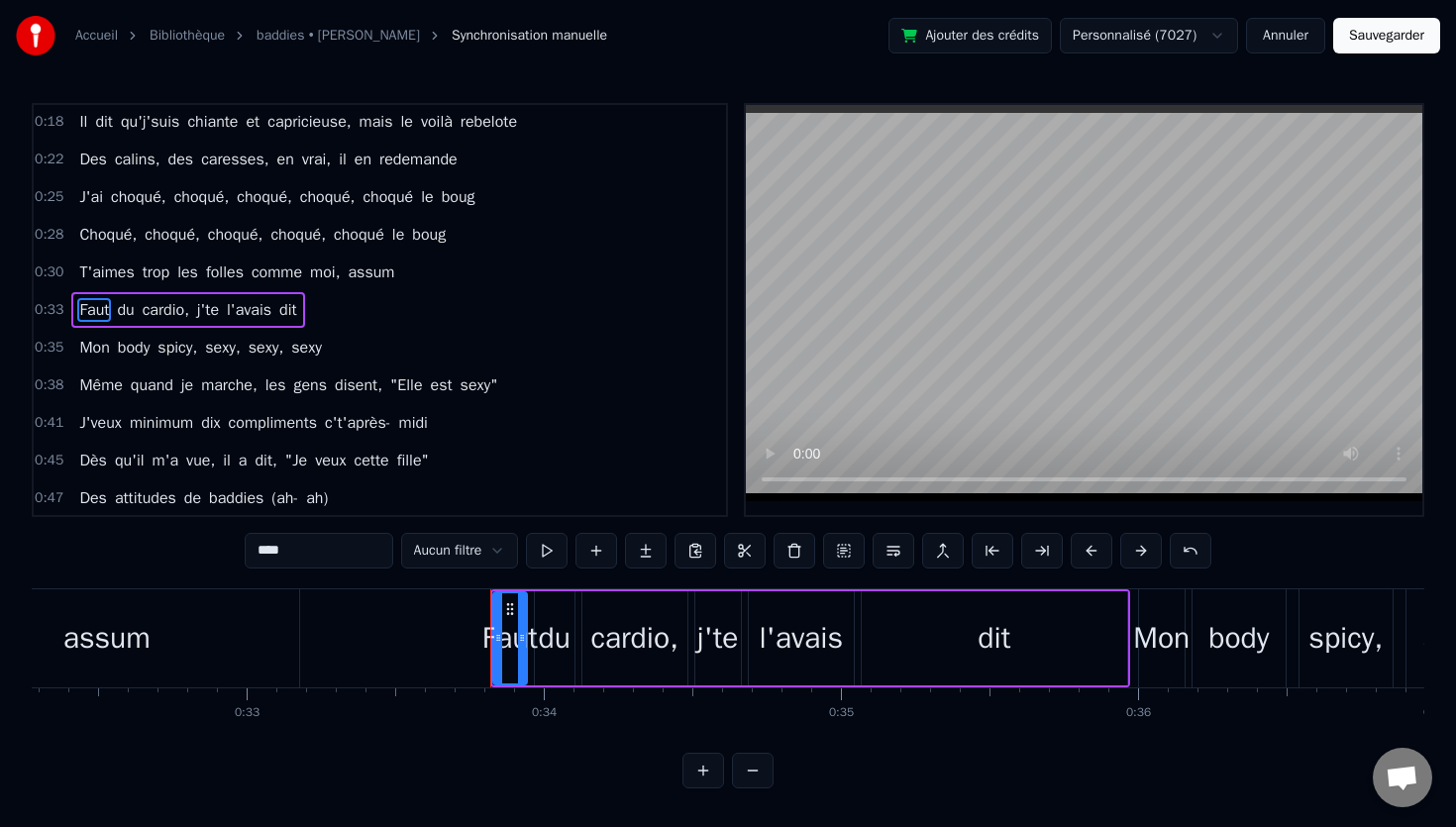 click on "assum" at bounding box center [107, 638] 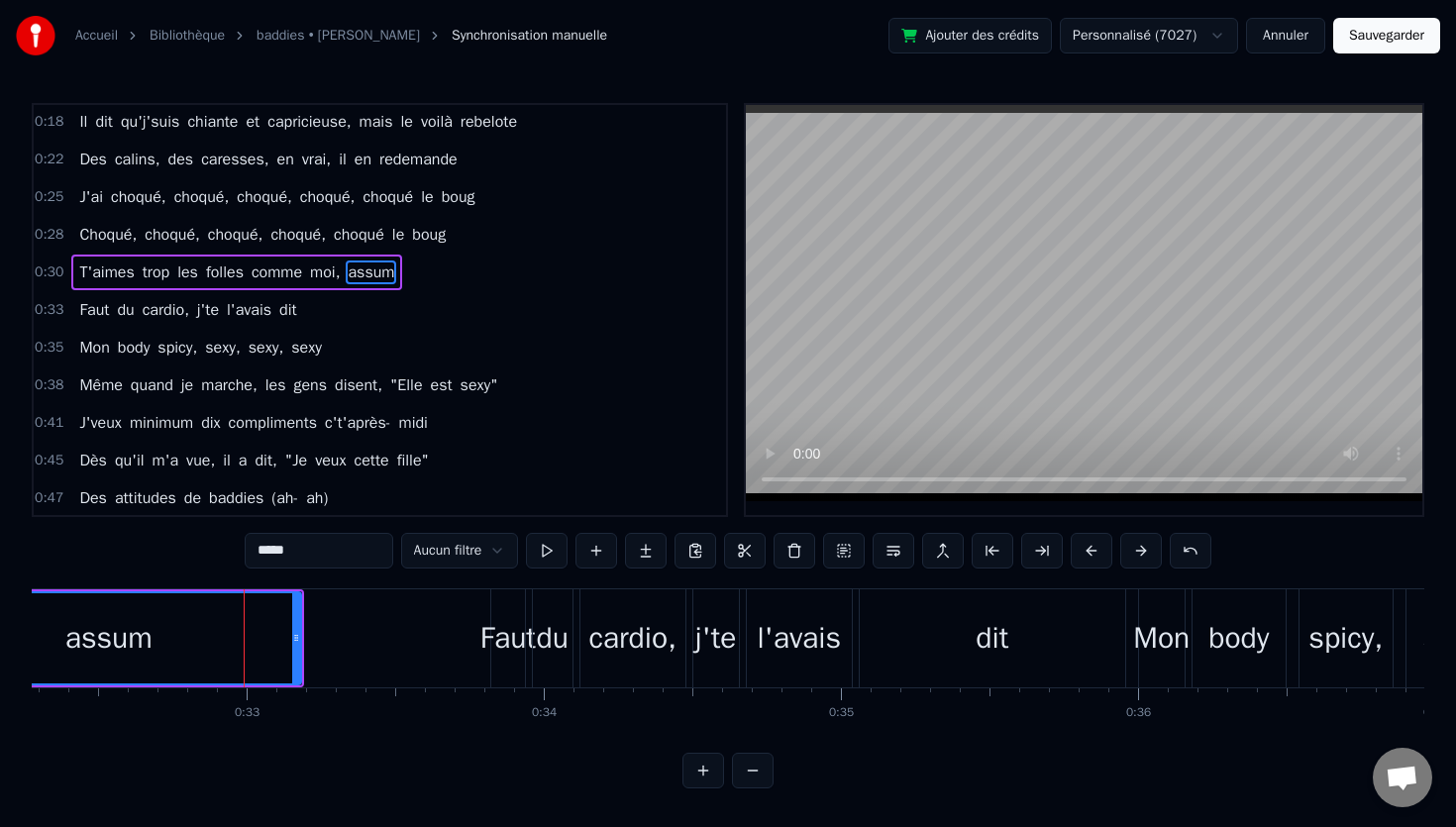 scroll, scrollTop: 77, scrollLeft: 0, axis: vertical 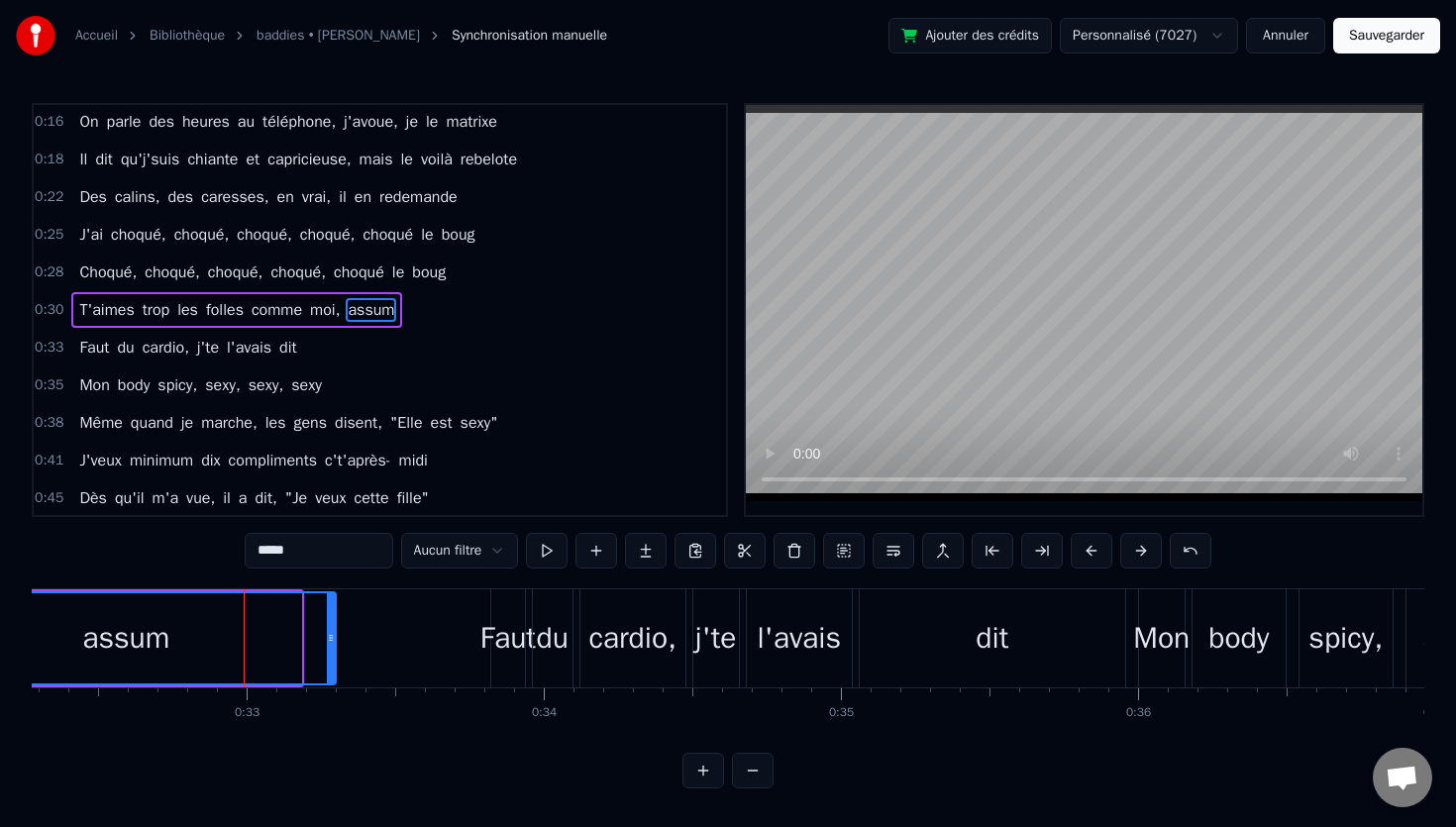 drag, startPoint x: 295, startPoint y: 630, endPoint x: 337, endPoint y: 632, distance: 42.047592 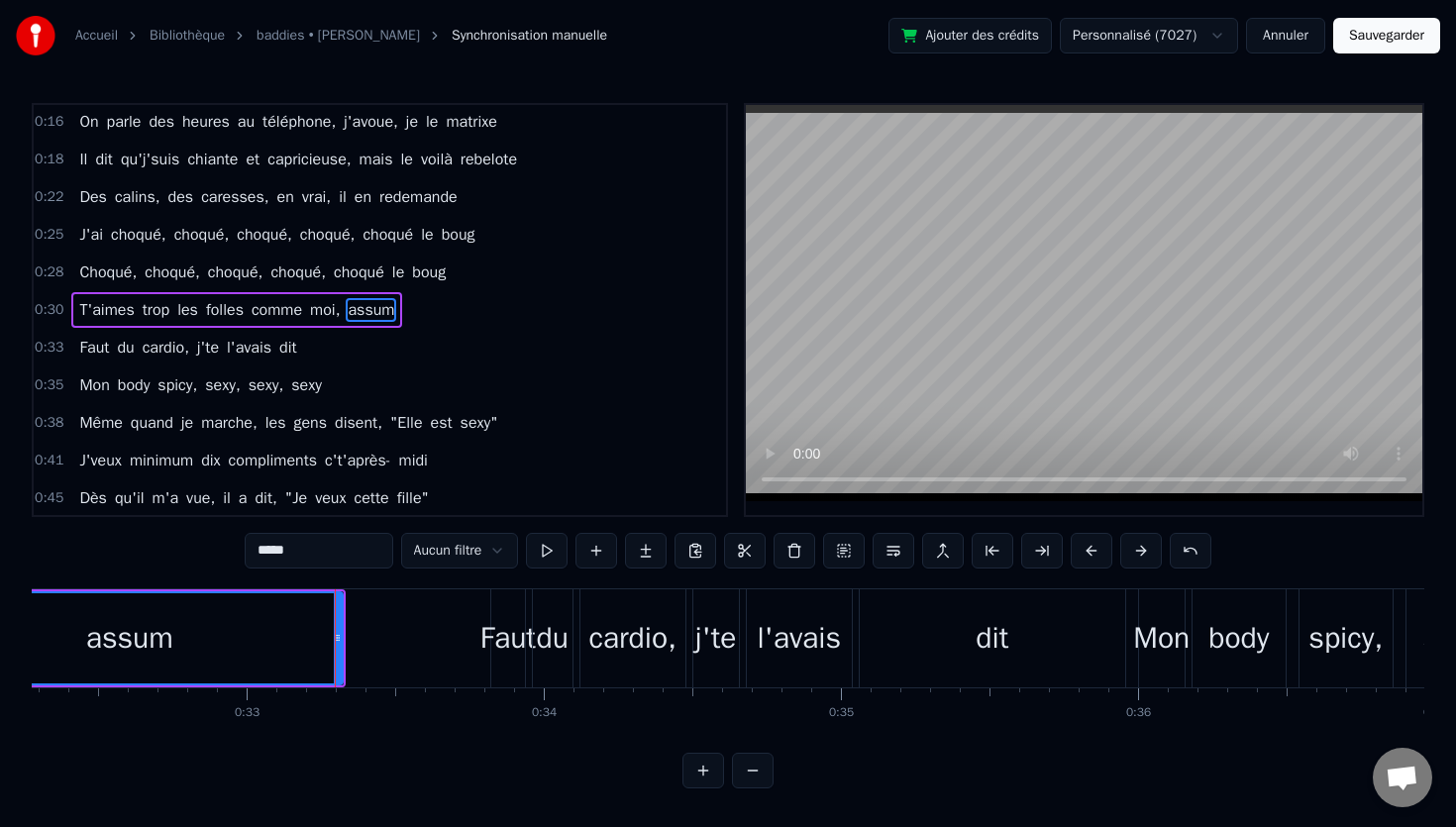 click on "assum" at bounding box center (130, 638) 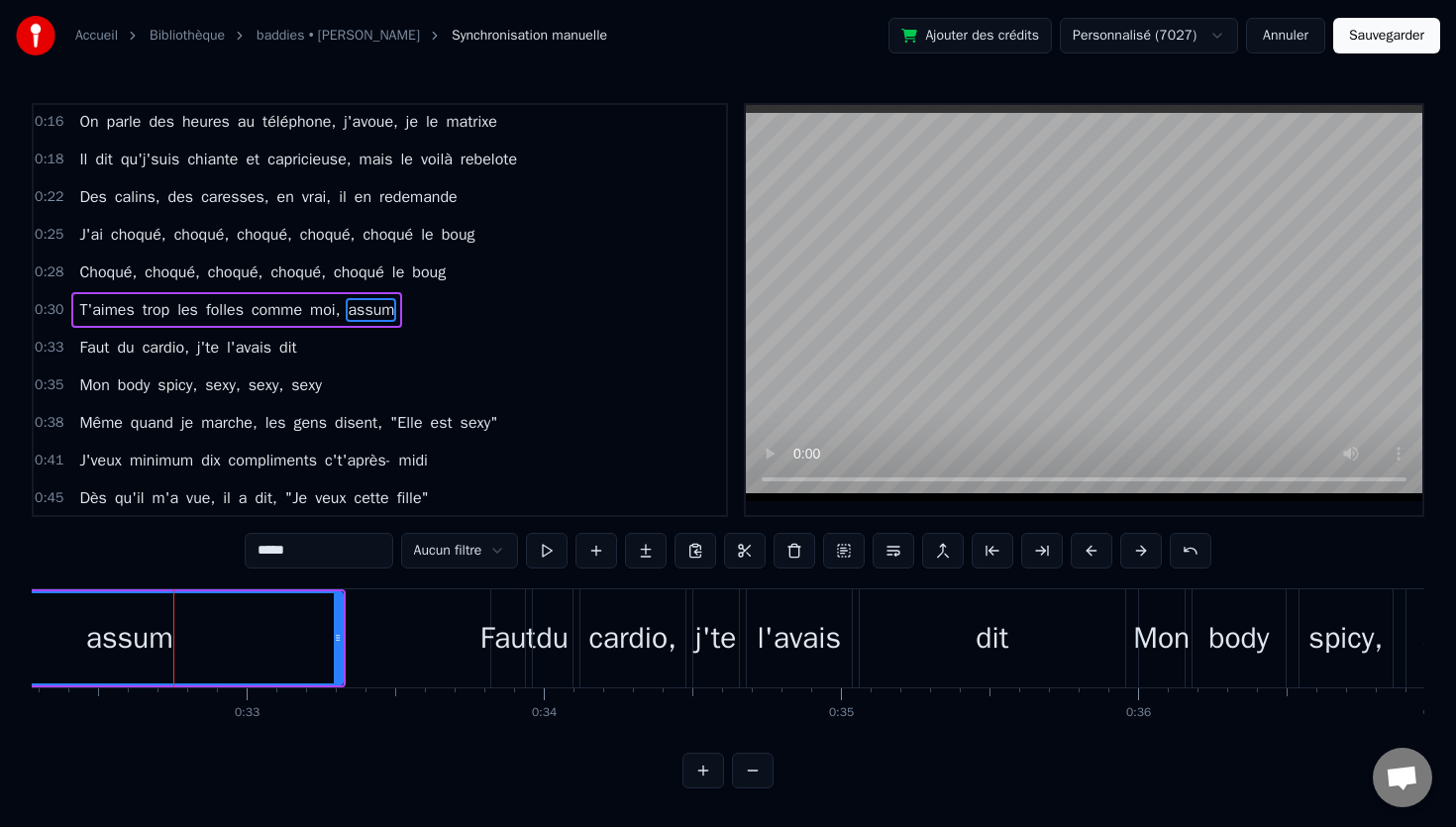 click on "assum" at bounding box center [370, 310] 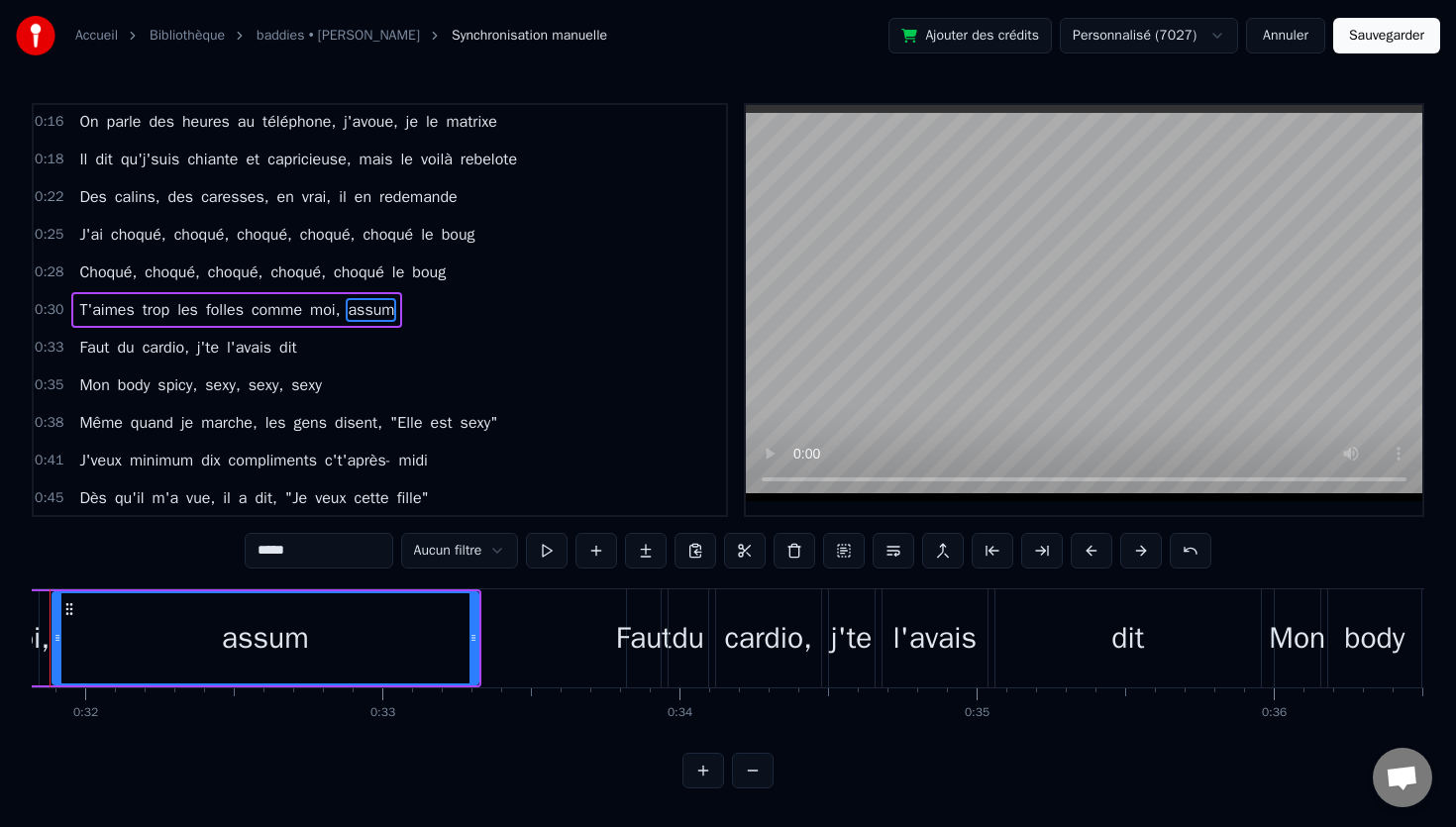 click on "assum" at bounding box center [370, 310] 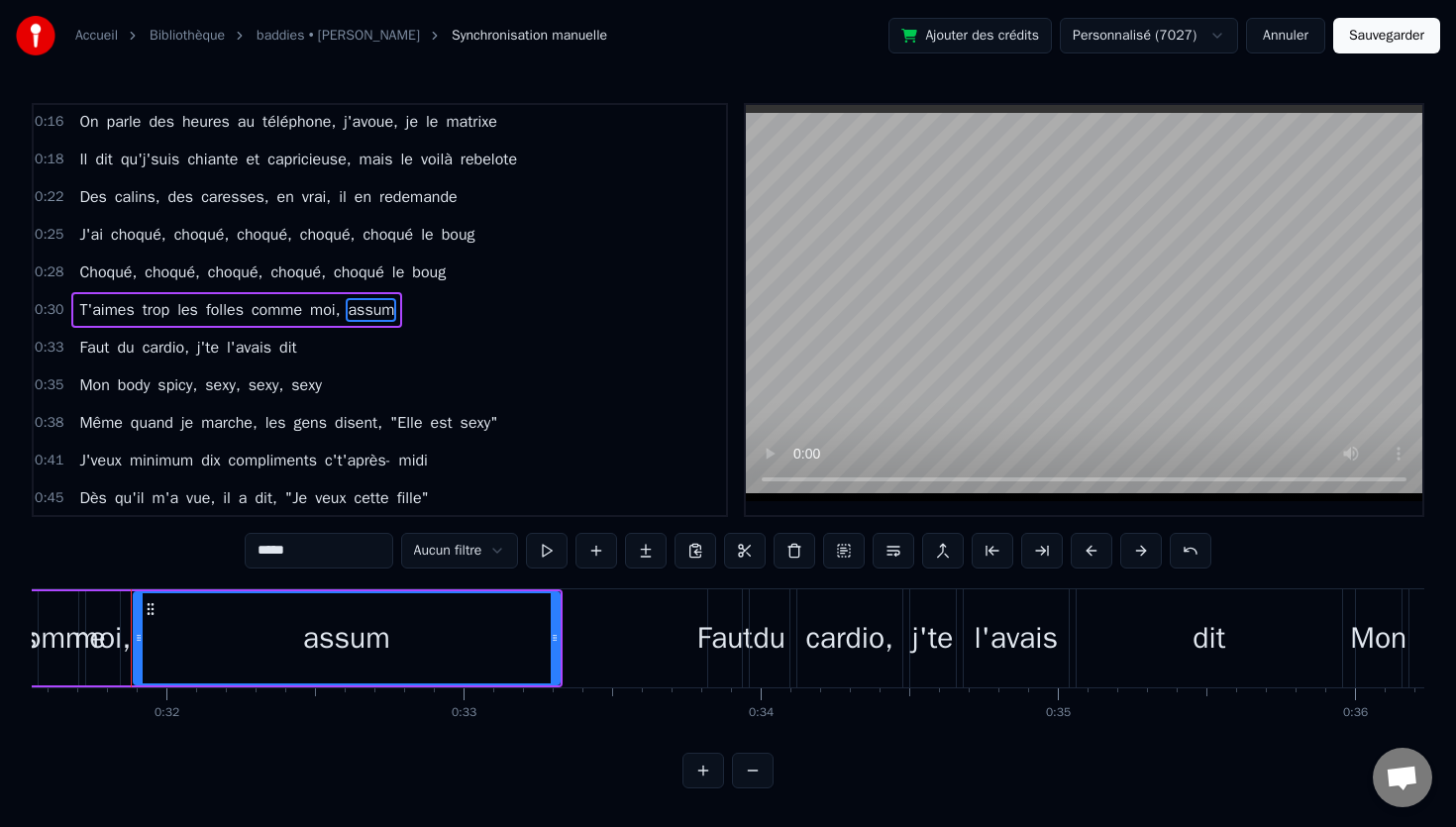 click on "assum" at bounding box center [370, 310] 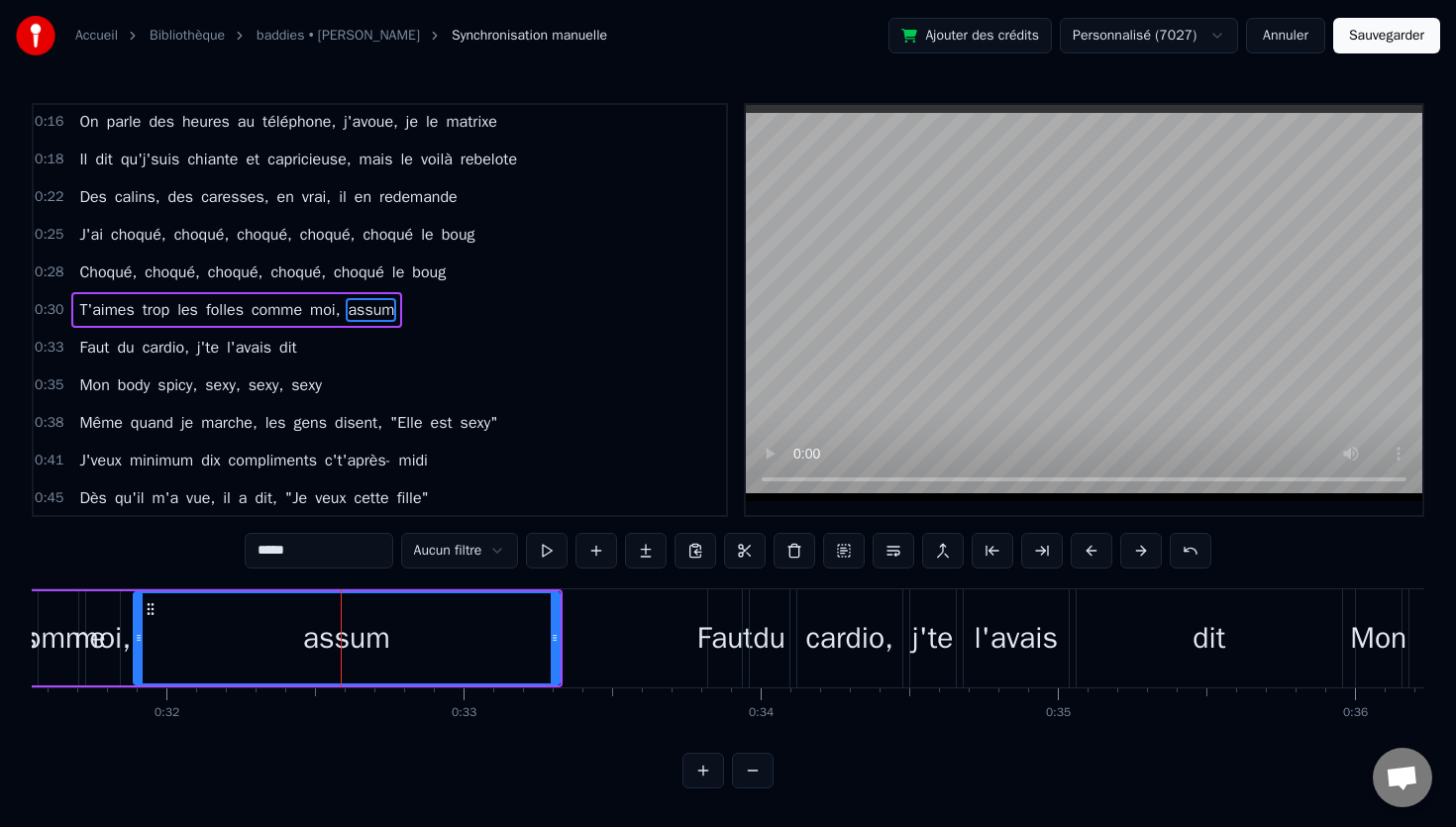 click on "assum" at bounding box center [347, 638] 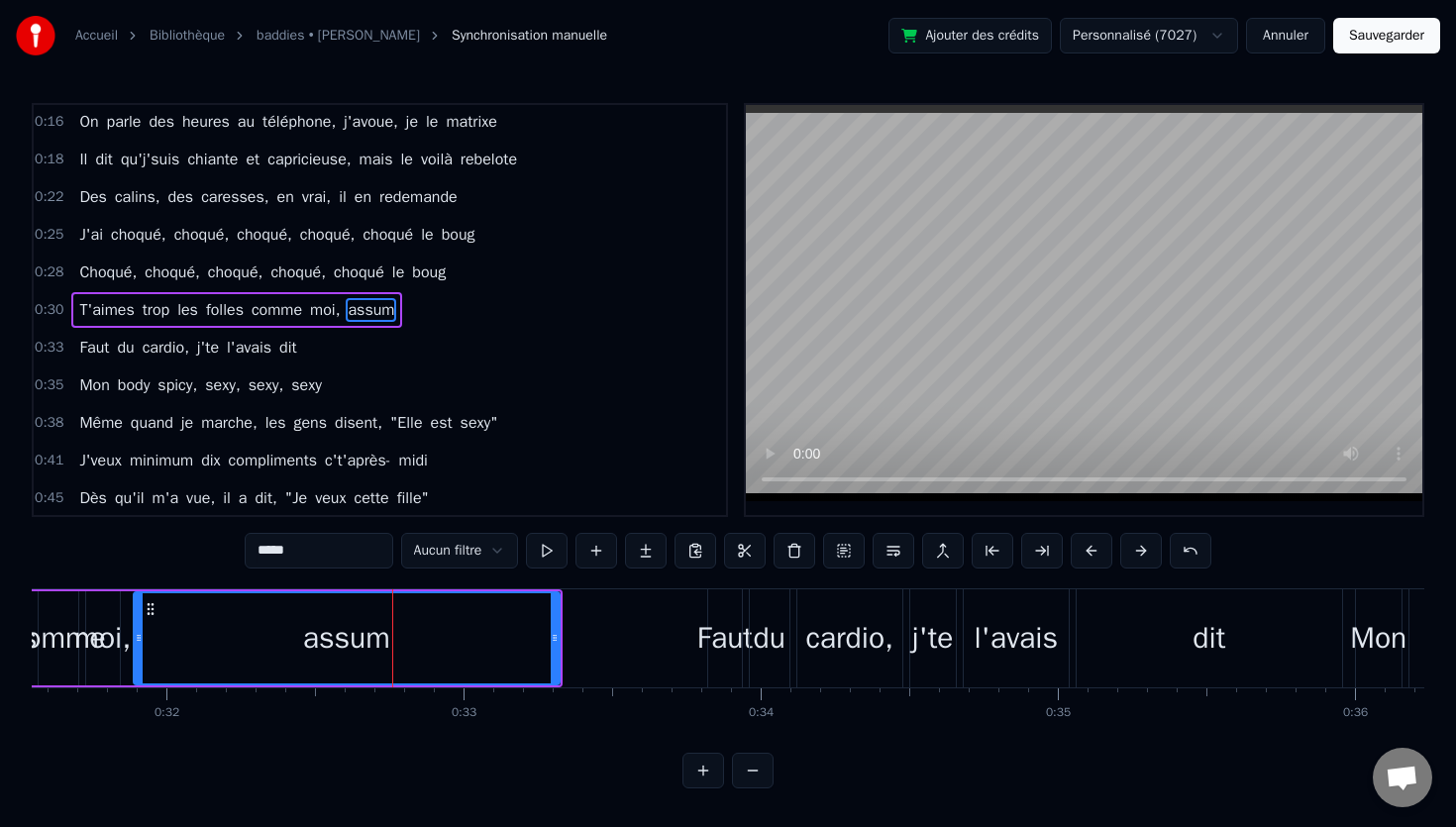 click on "*****" at bounding box center (319, 551) 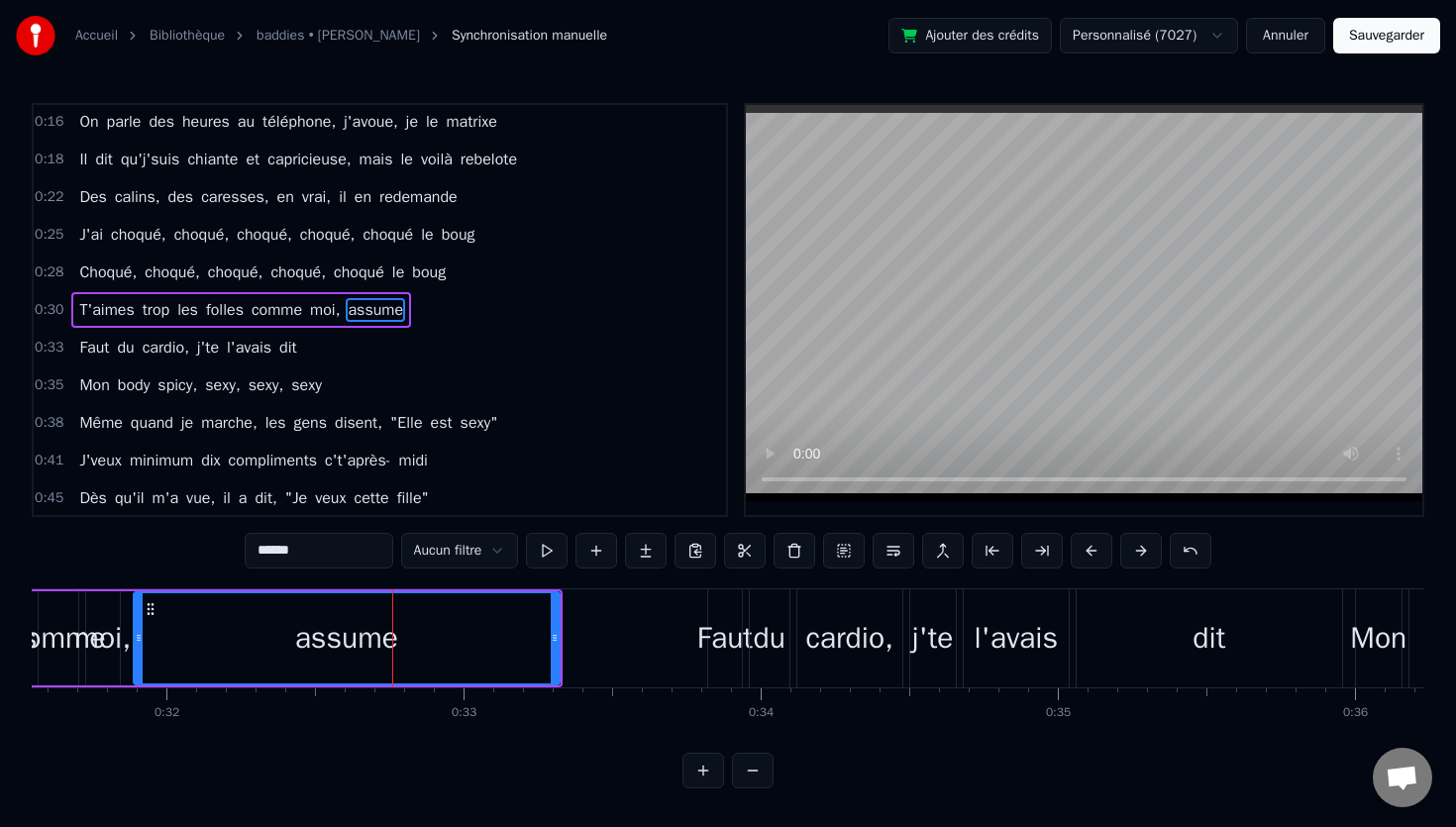 type on "******" 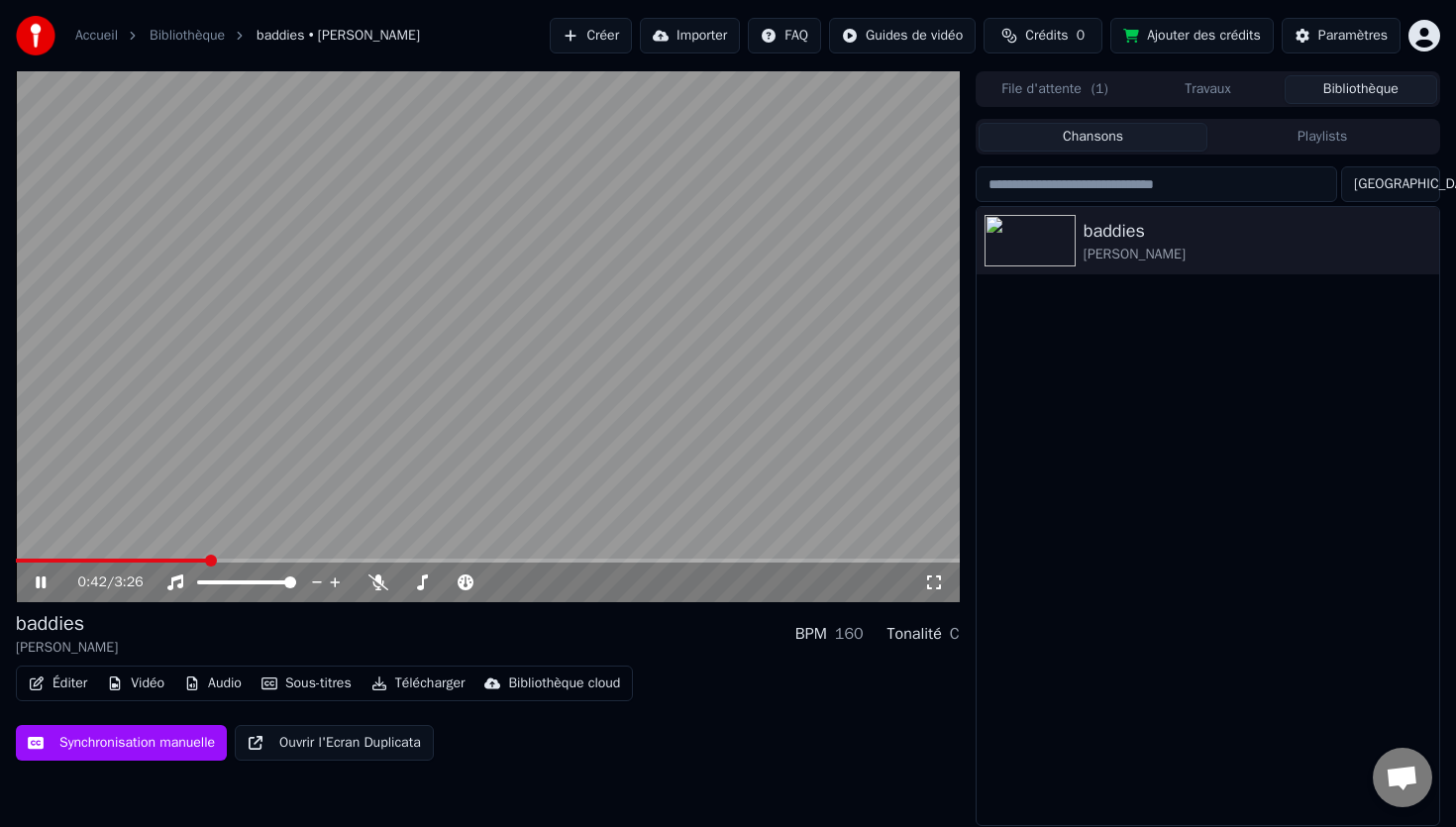 click at bounding box center (487, 561) 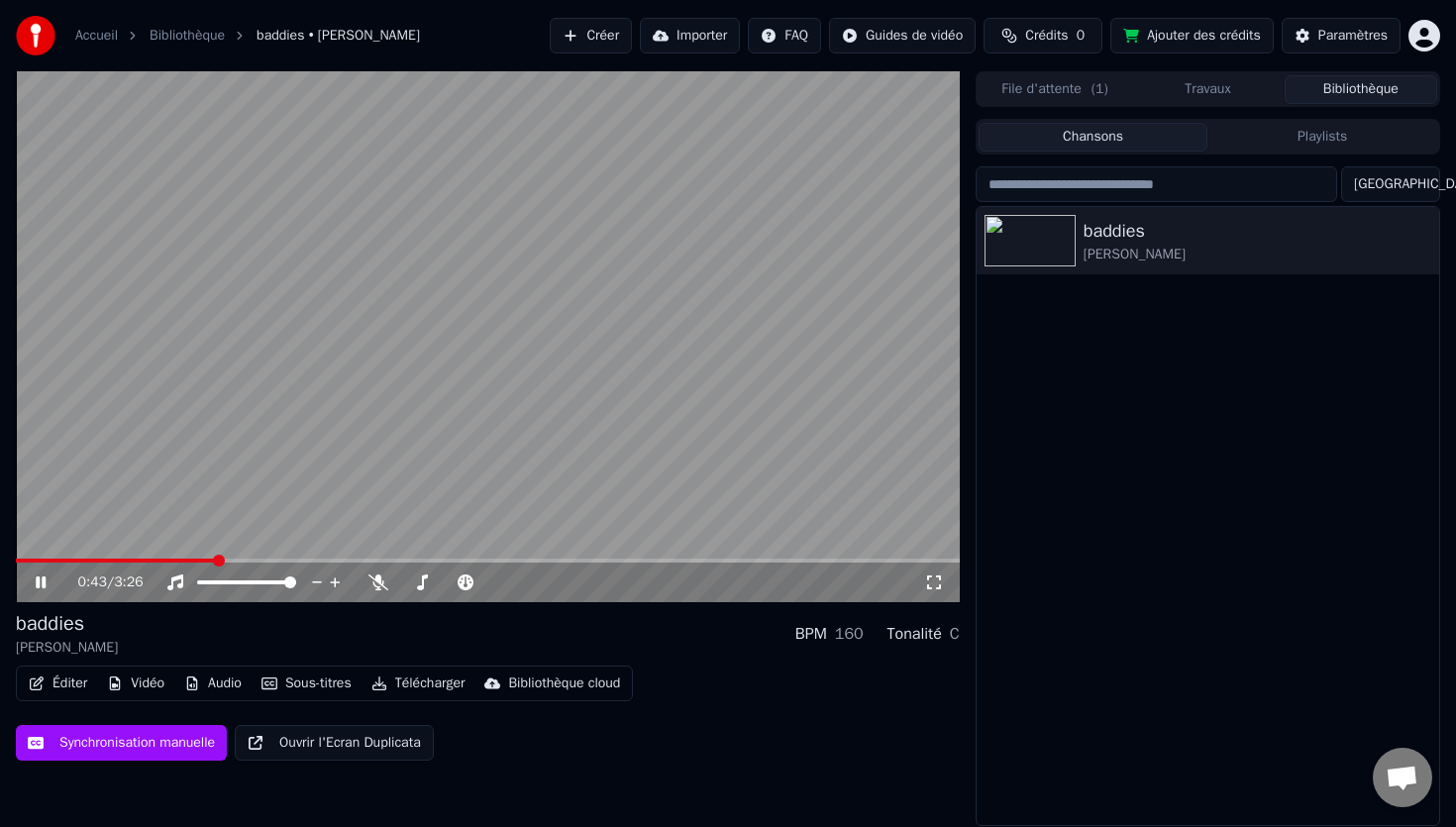 click on "0:43  /  3:26" at bounding box center [487, 582] 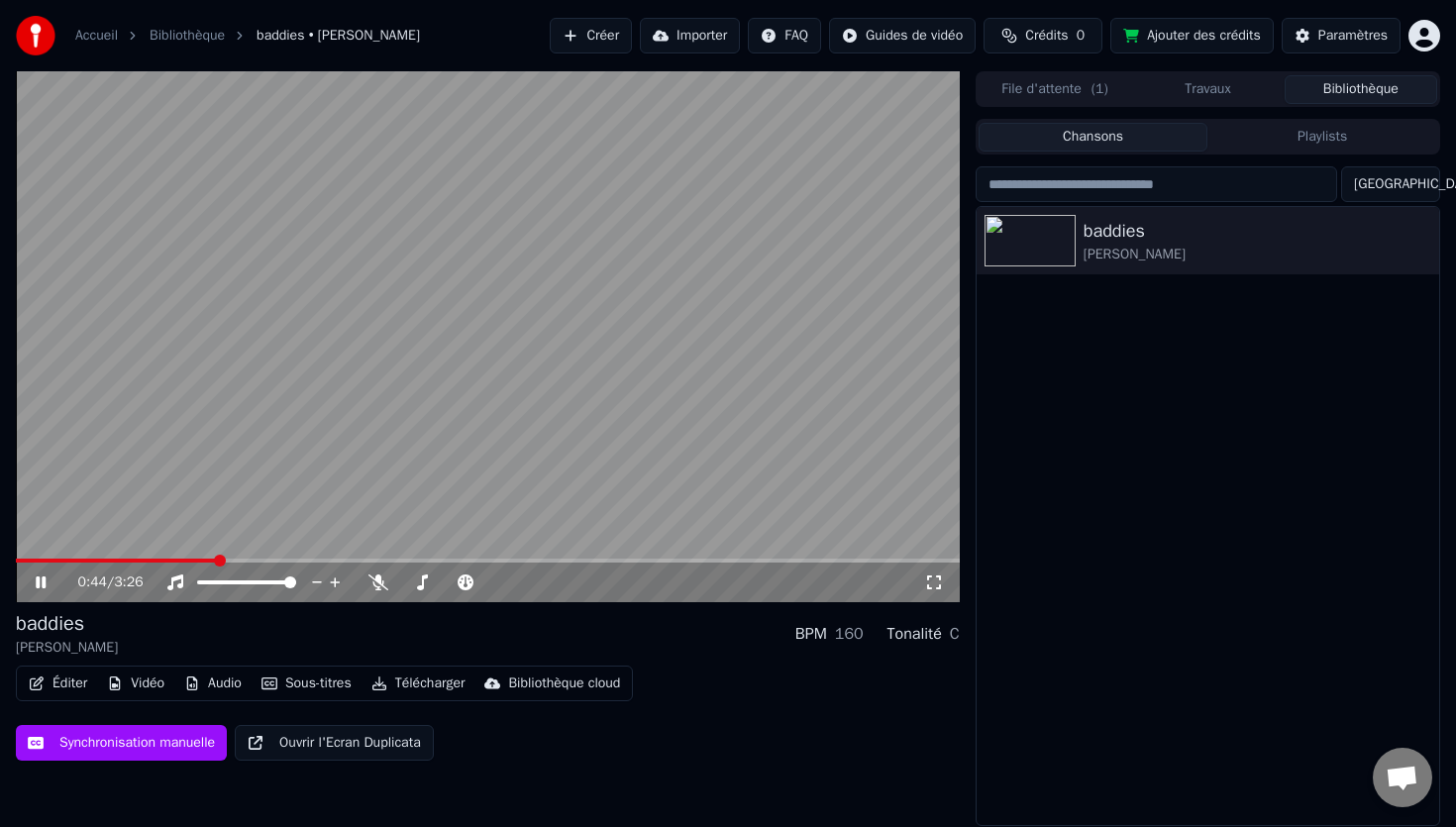 click at bounding box center [116, 561] 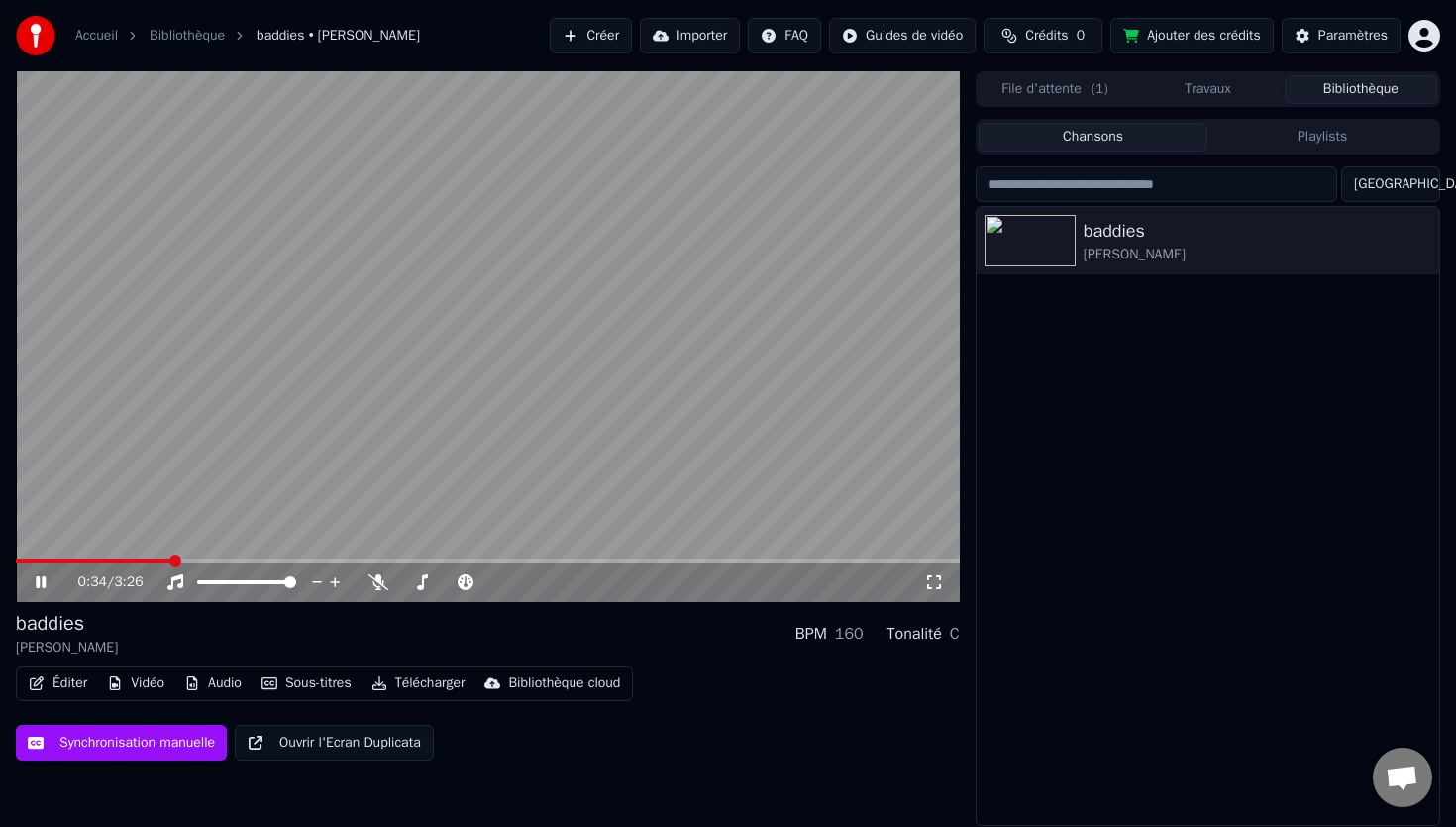click on "Éditer" at bounding box center (57, 683) 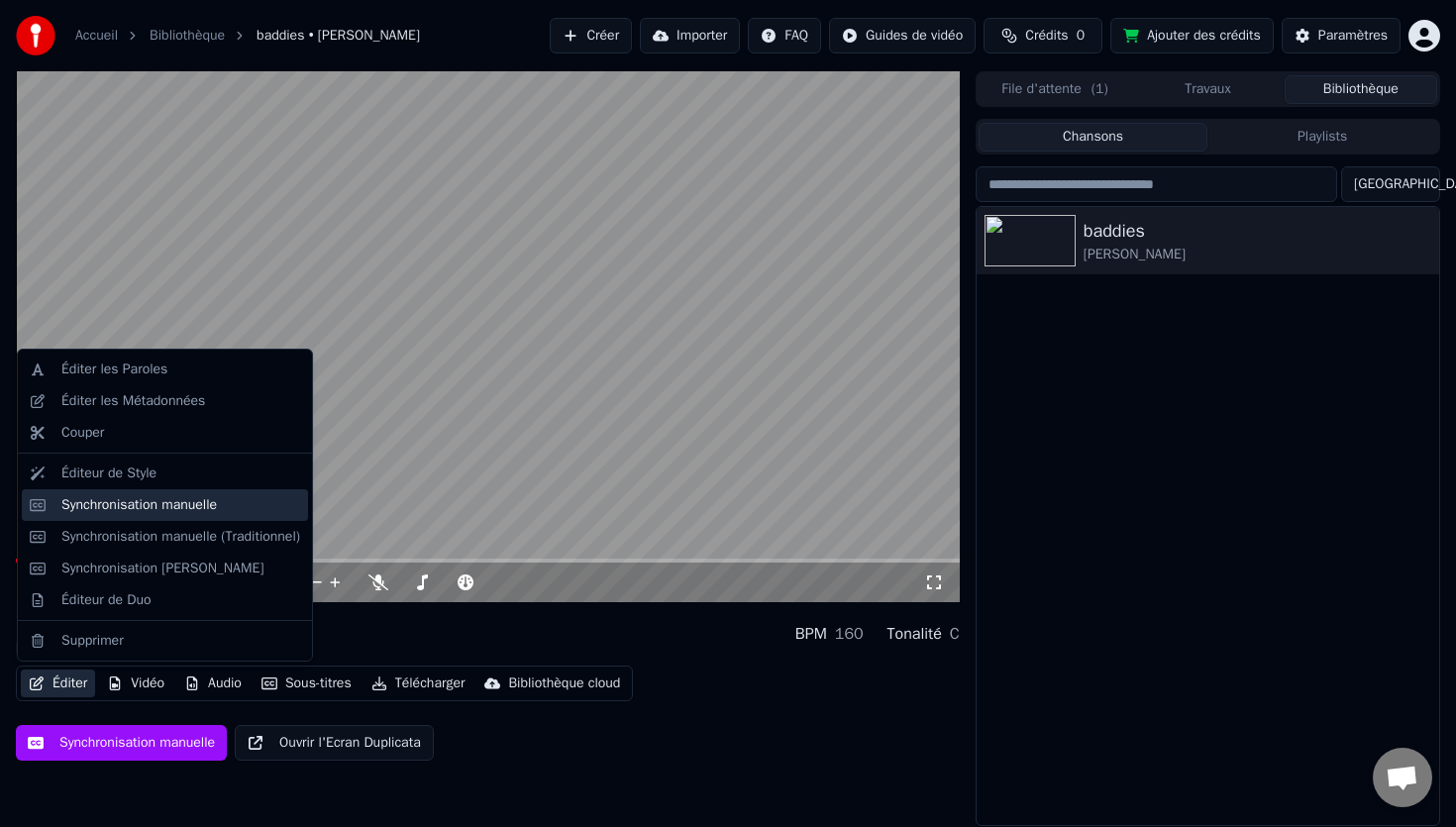 click on "Synchronisation manuelle" at bounding box center (139, 505) 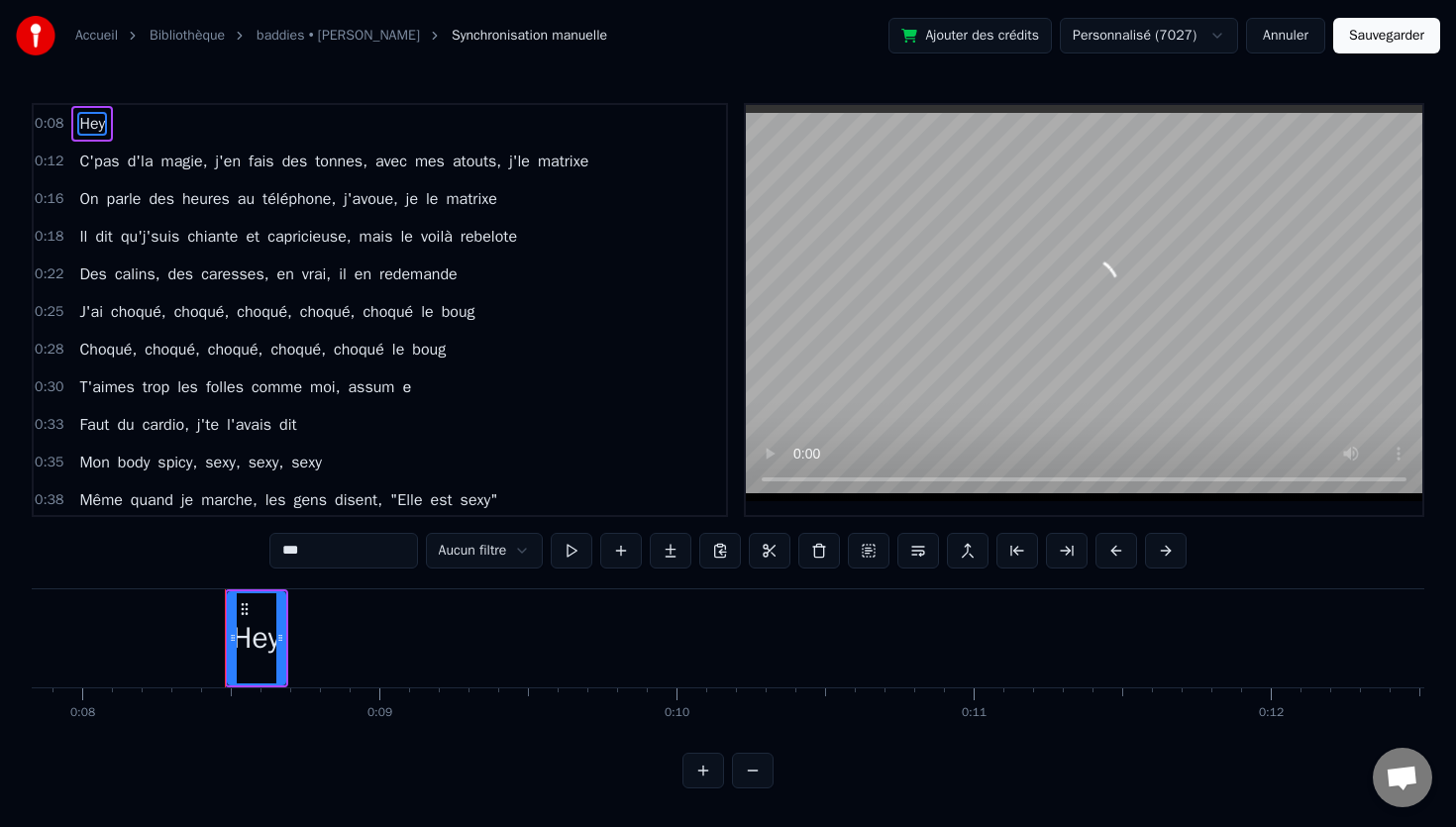 scroll, scrollTop: 0, scrollLeft: 2421, axis: horizontal 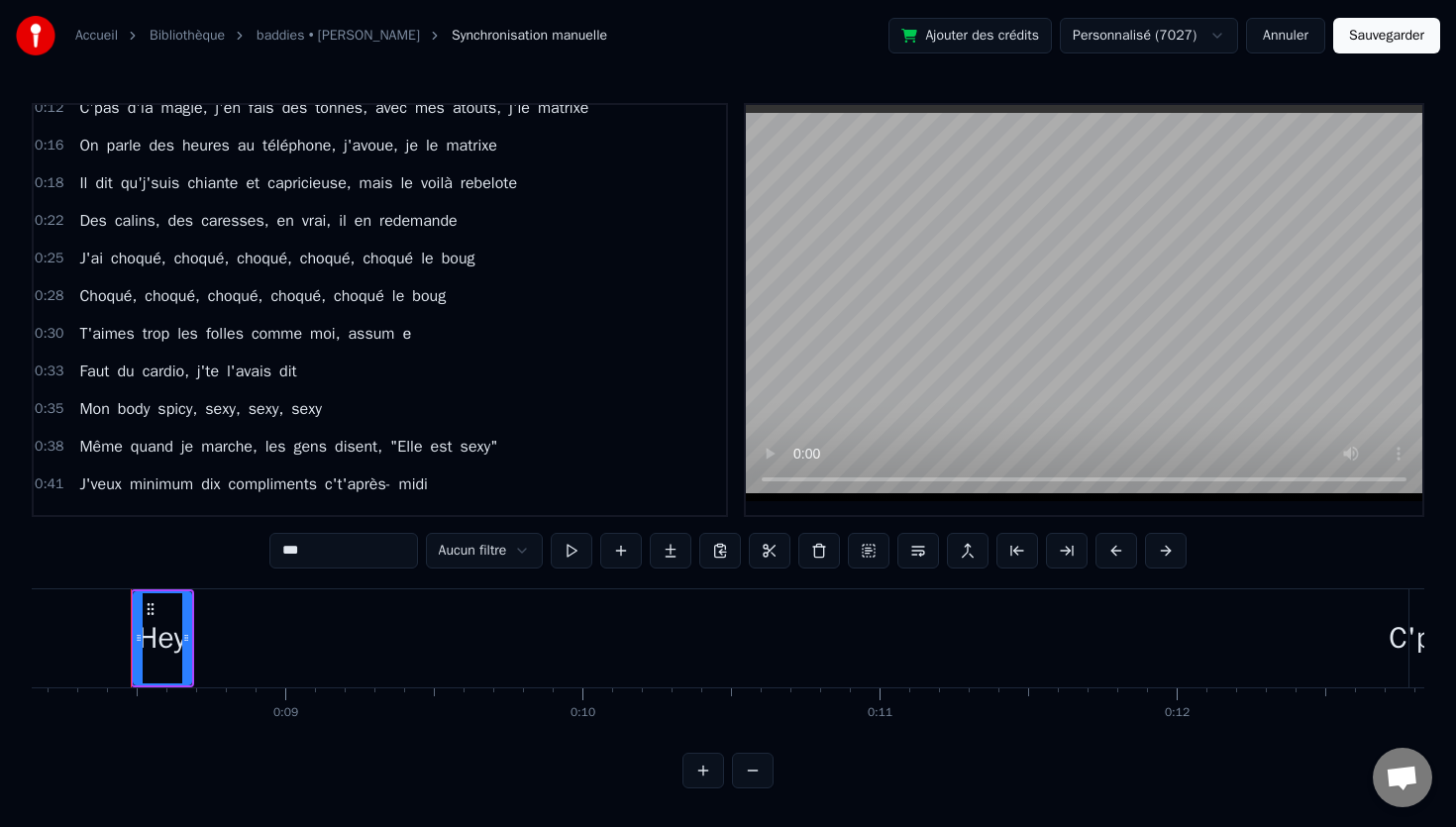 click on "assum" at bounding box center [370, 334] 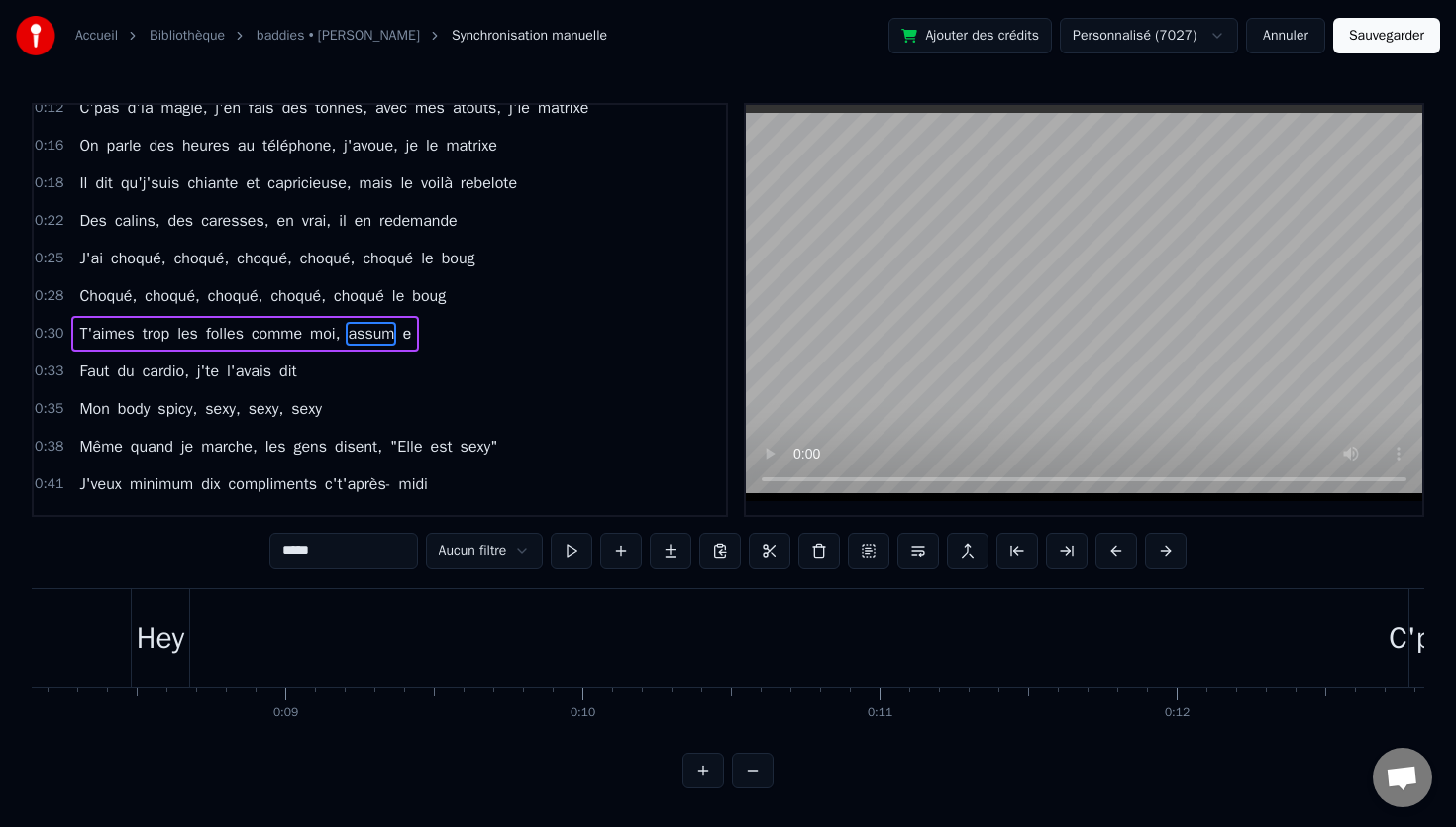 scroll, scrollTop: 62, scrollLeft: 0, axis: vertical 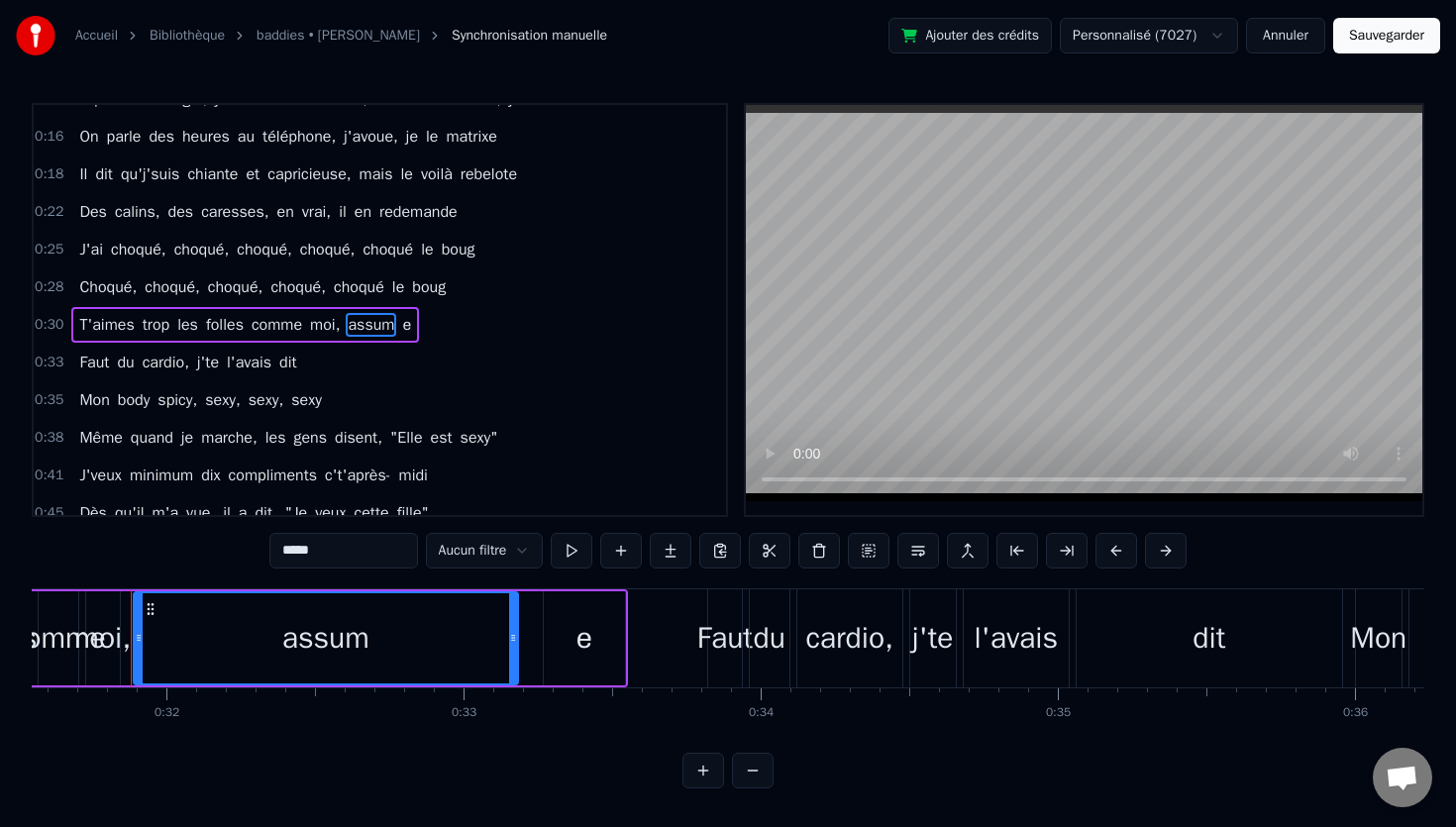 click on "е" at bounding box center (584, 638) 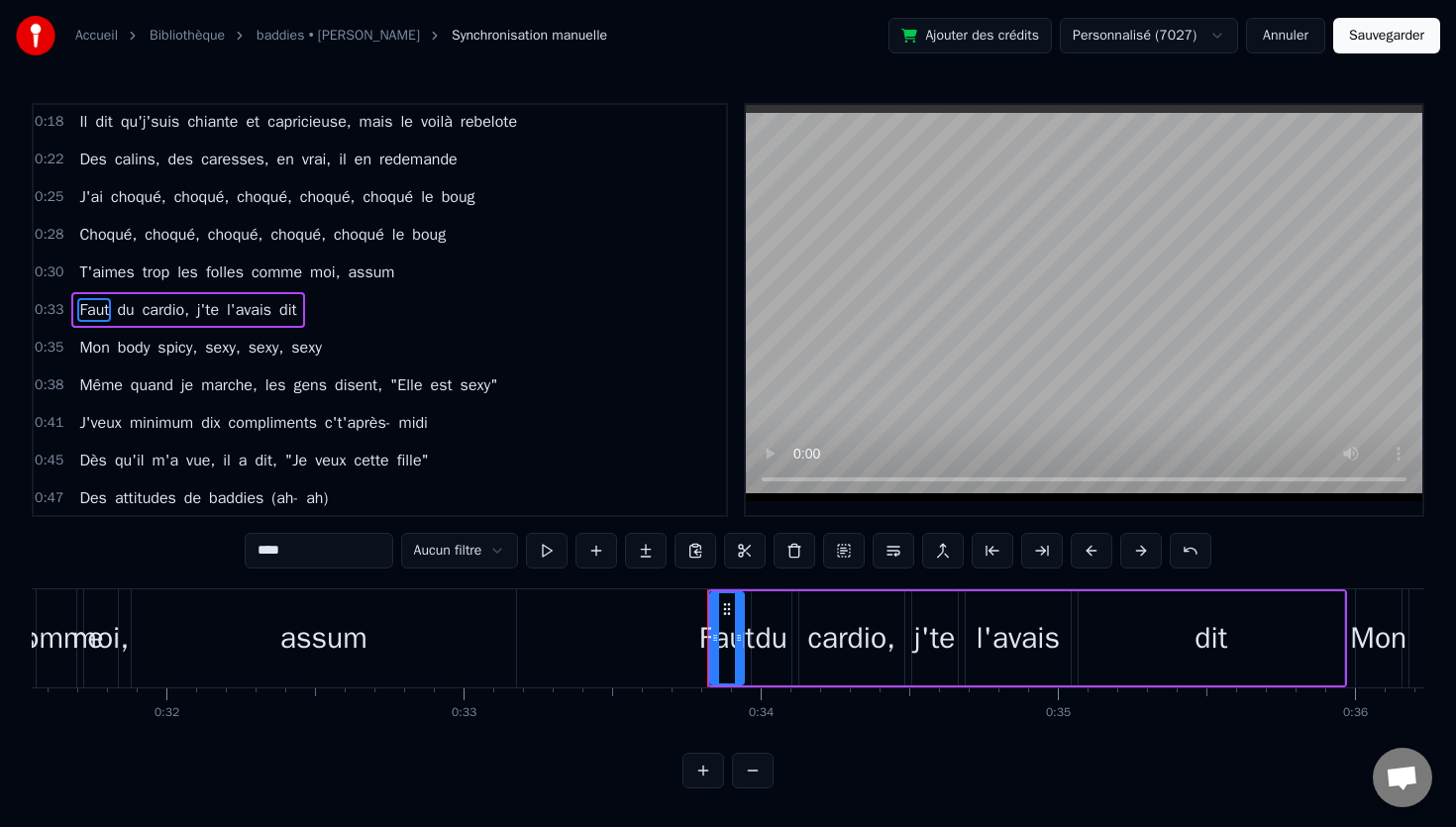 click on "assum" at bounding box center [324, 638] 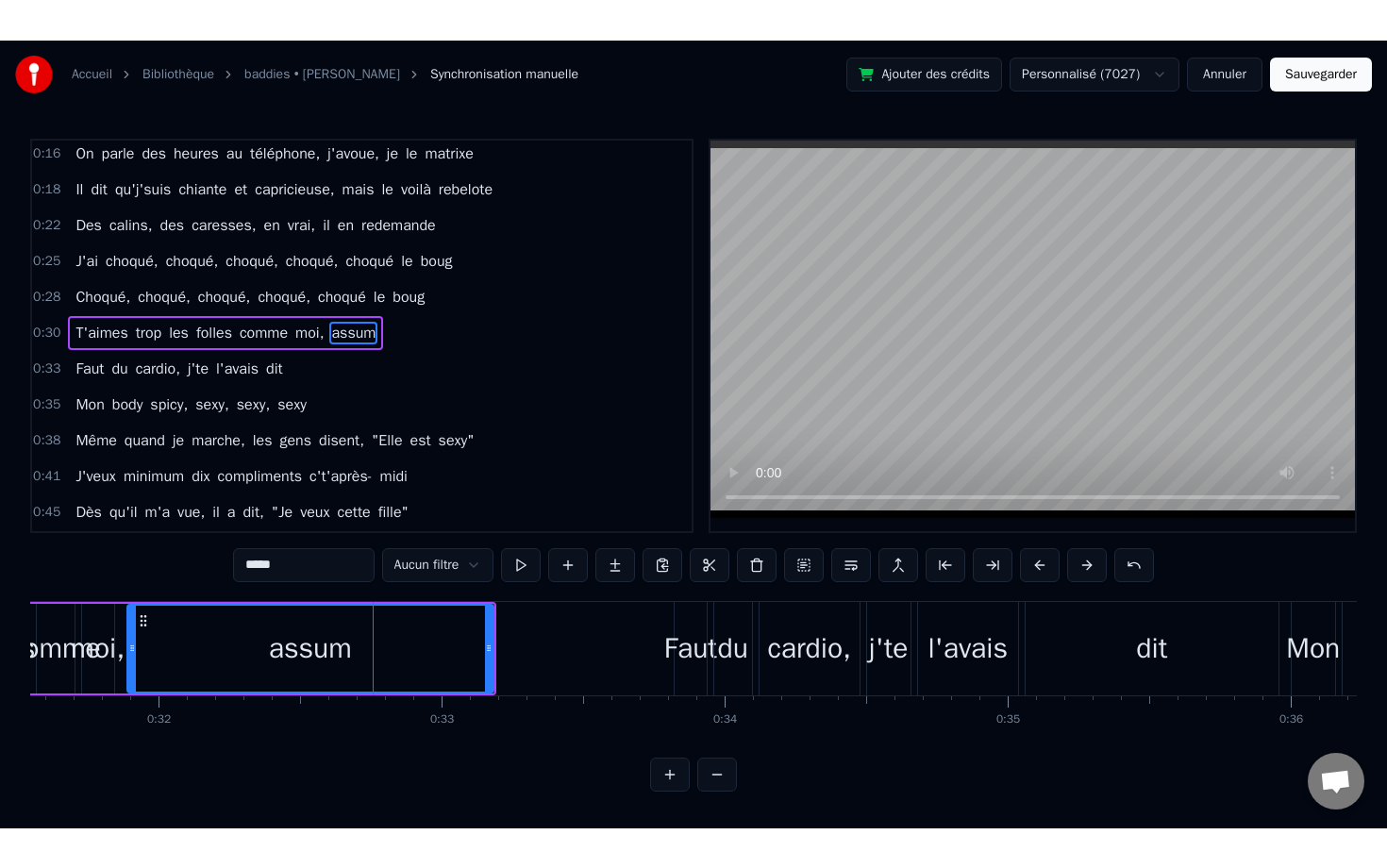 scroll, scrollTop: 74, scrollLeft: 0, axis: vertical 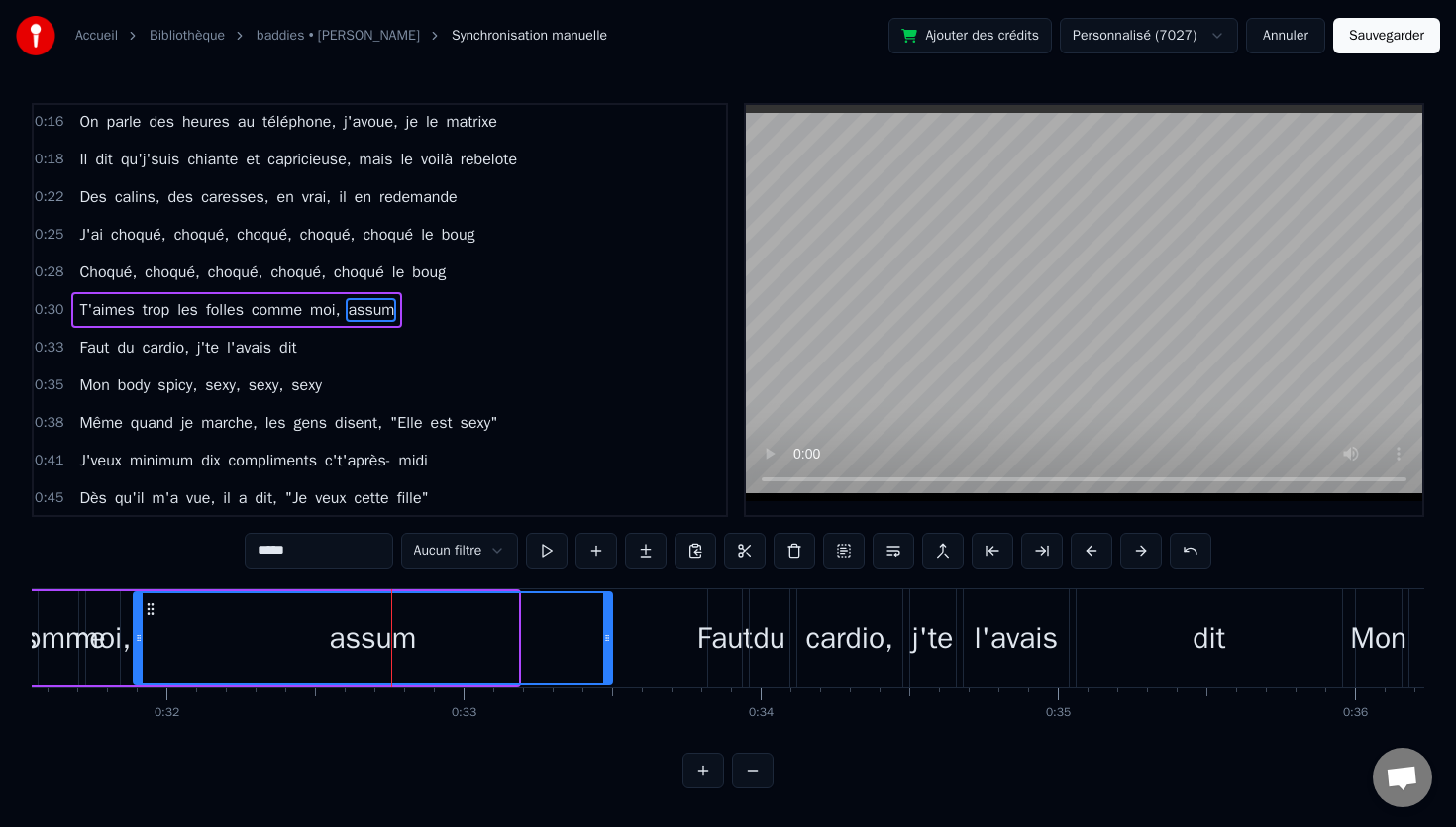drag, startPoint x: 514, startPoint y: 644, endPoint x: 608, endPoint y: 651, distance: 94.260278 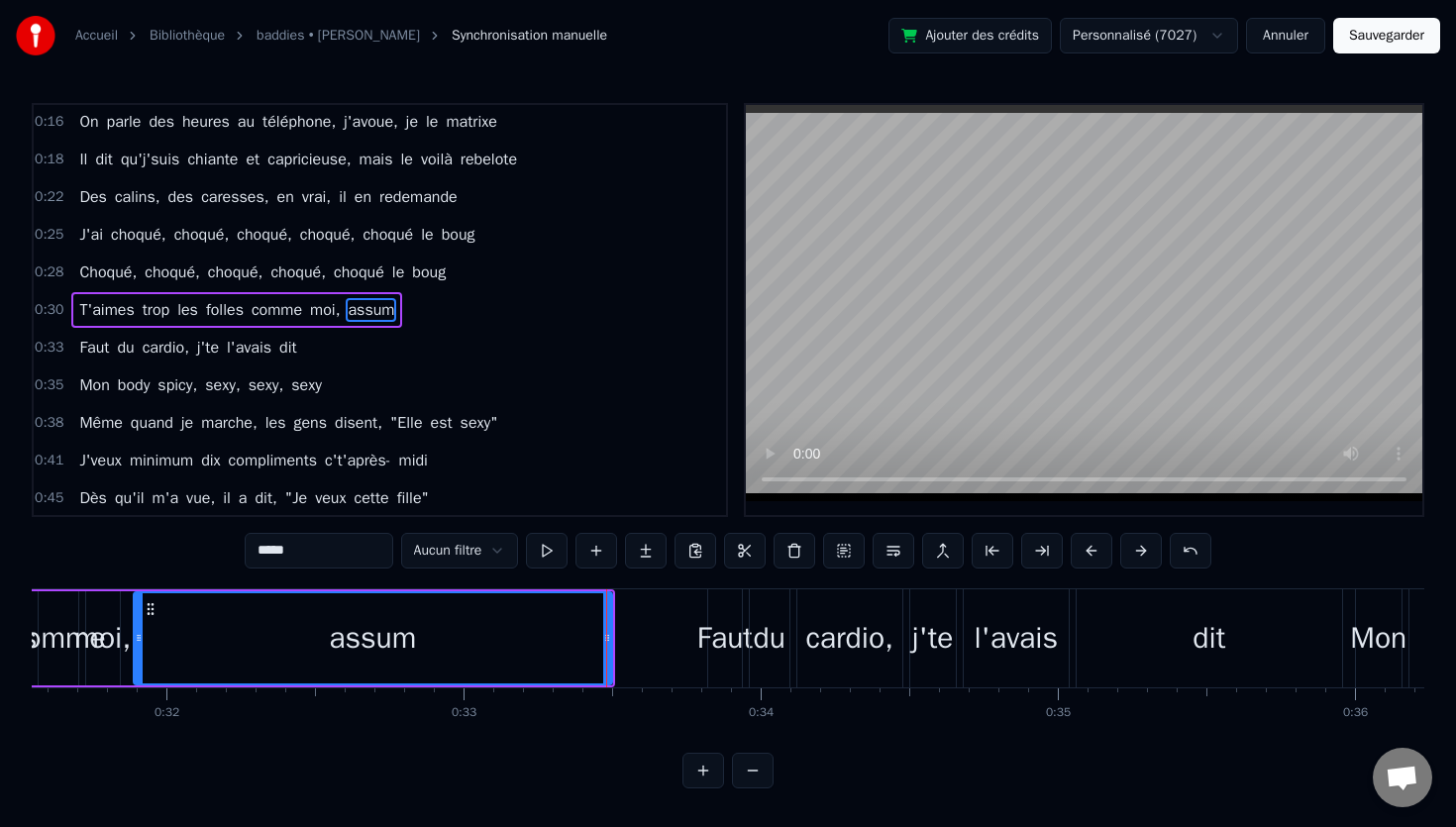 click on "*****" at bounding box center (319, 551) 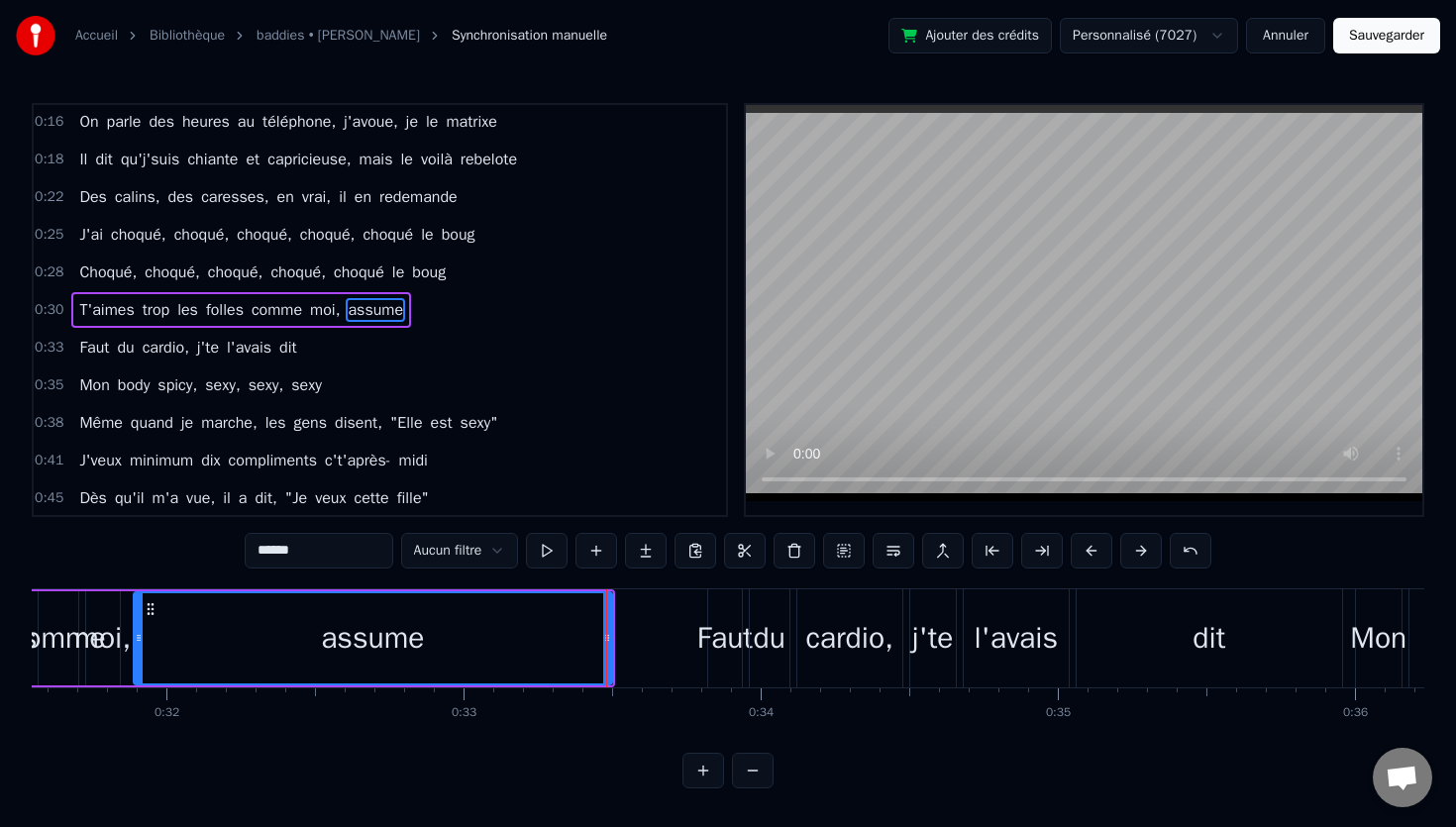 type on "******" 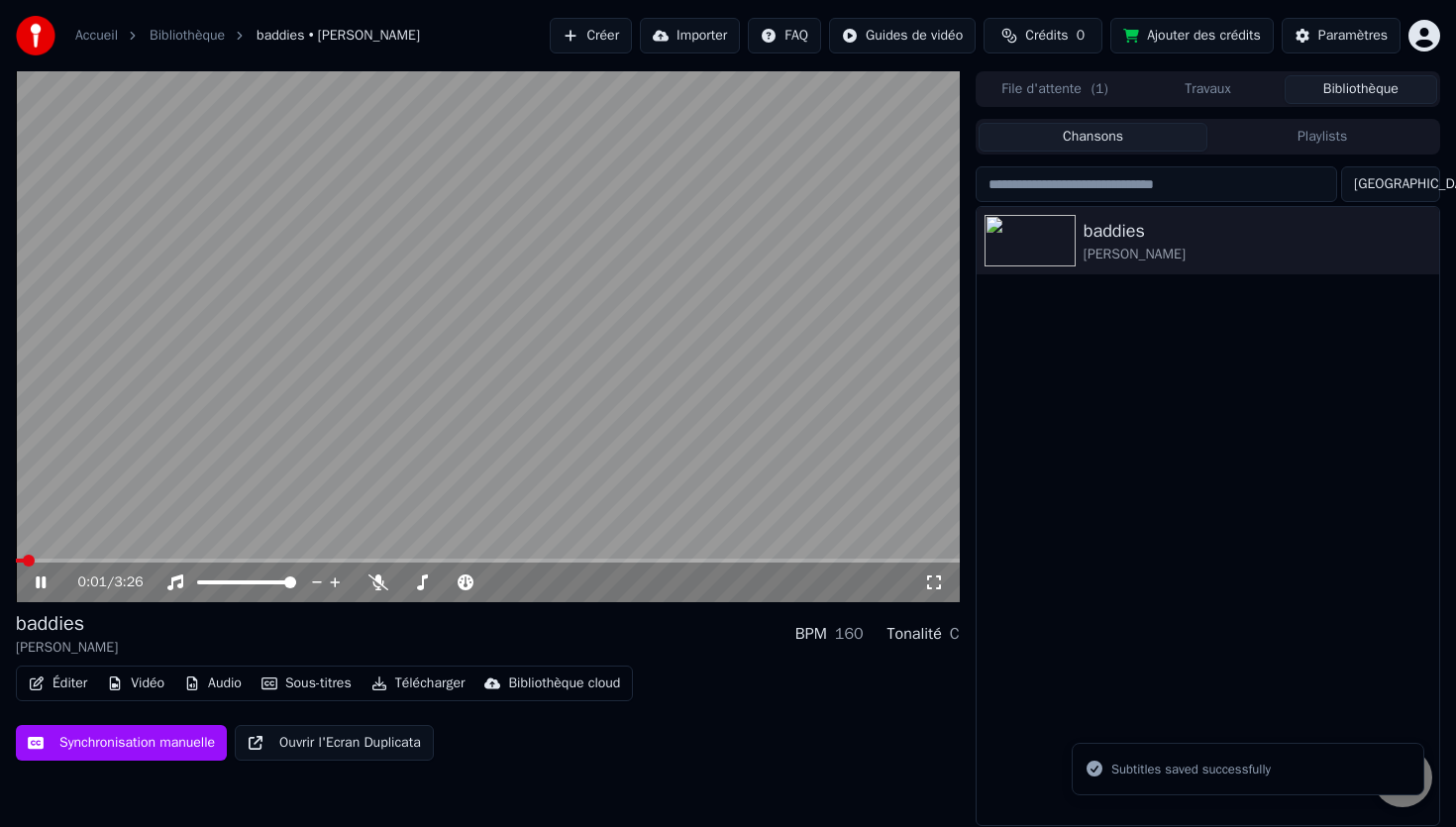 click 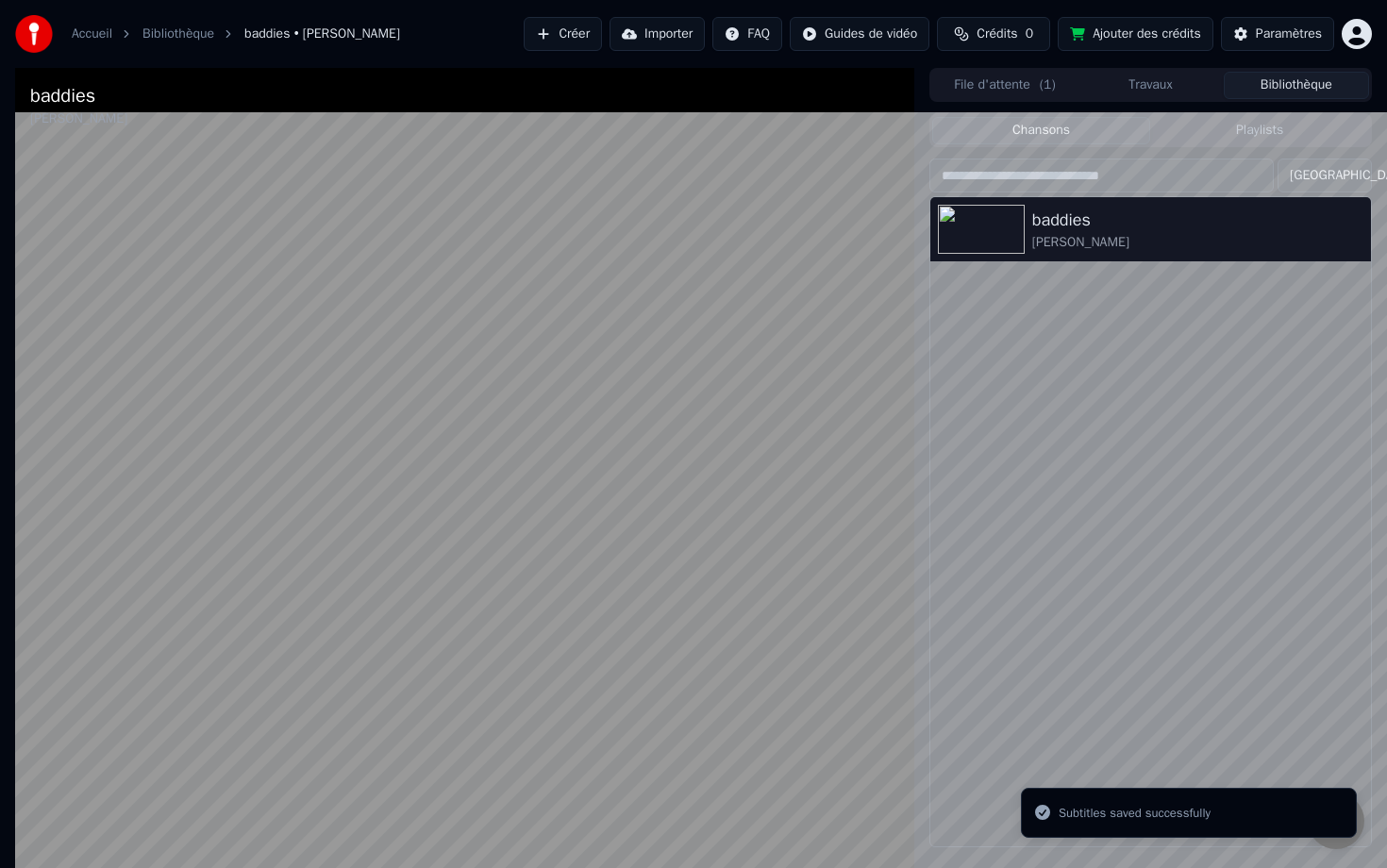 click at bounding box center (464, 896) 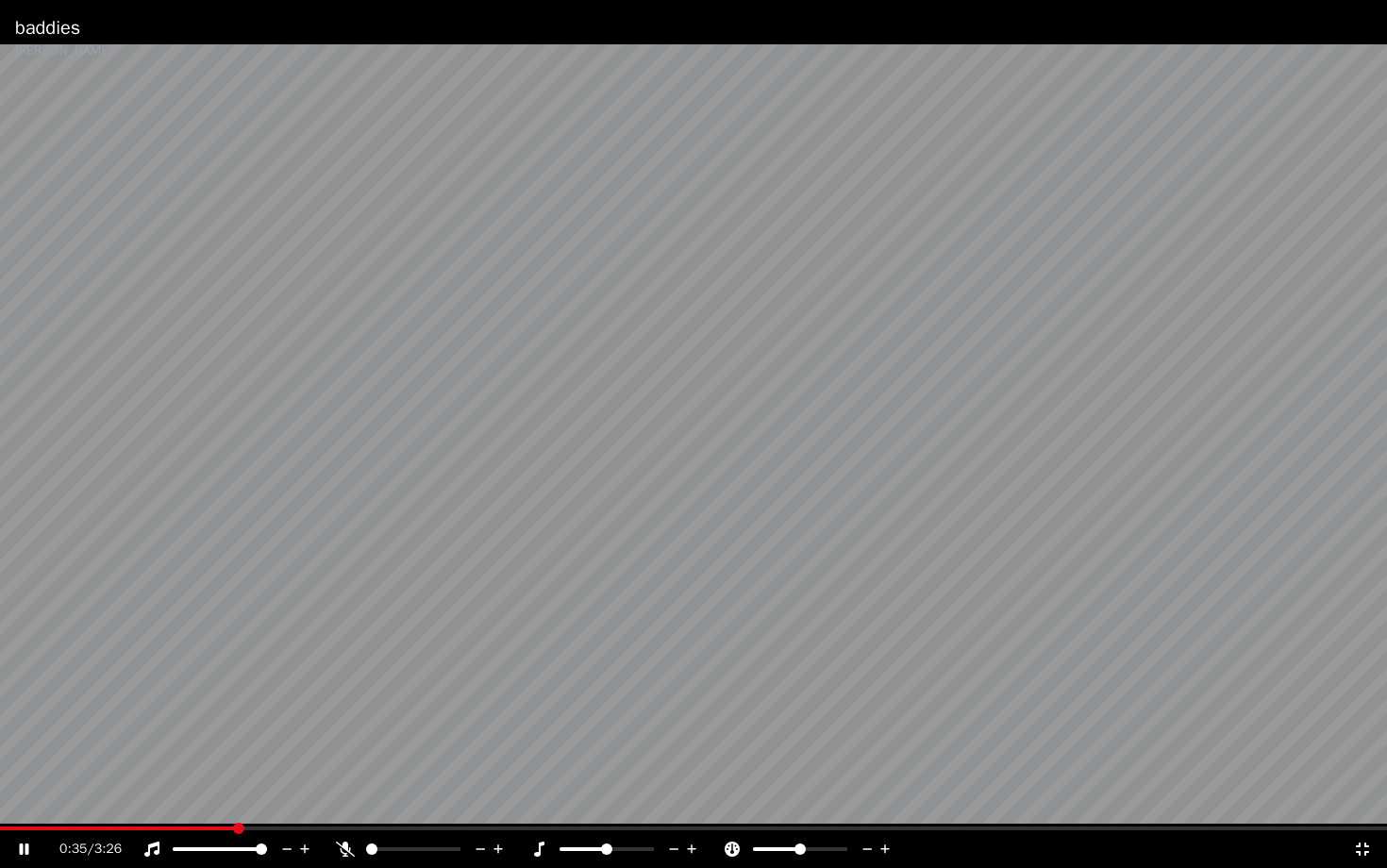 click at bounding box center (239, 828) 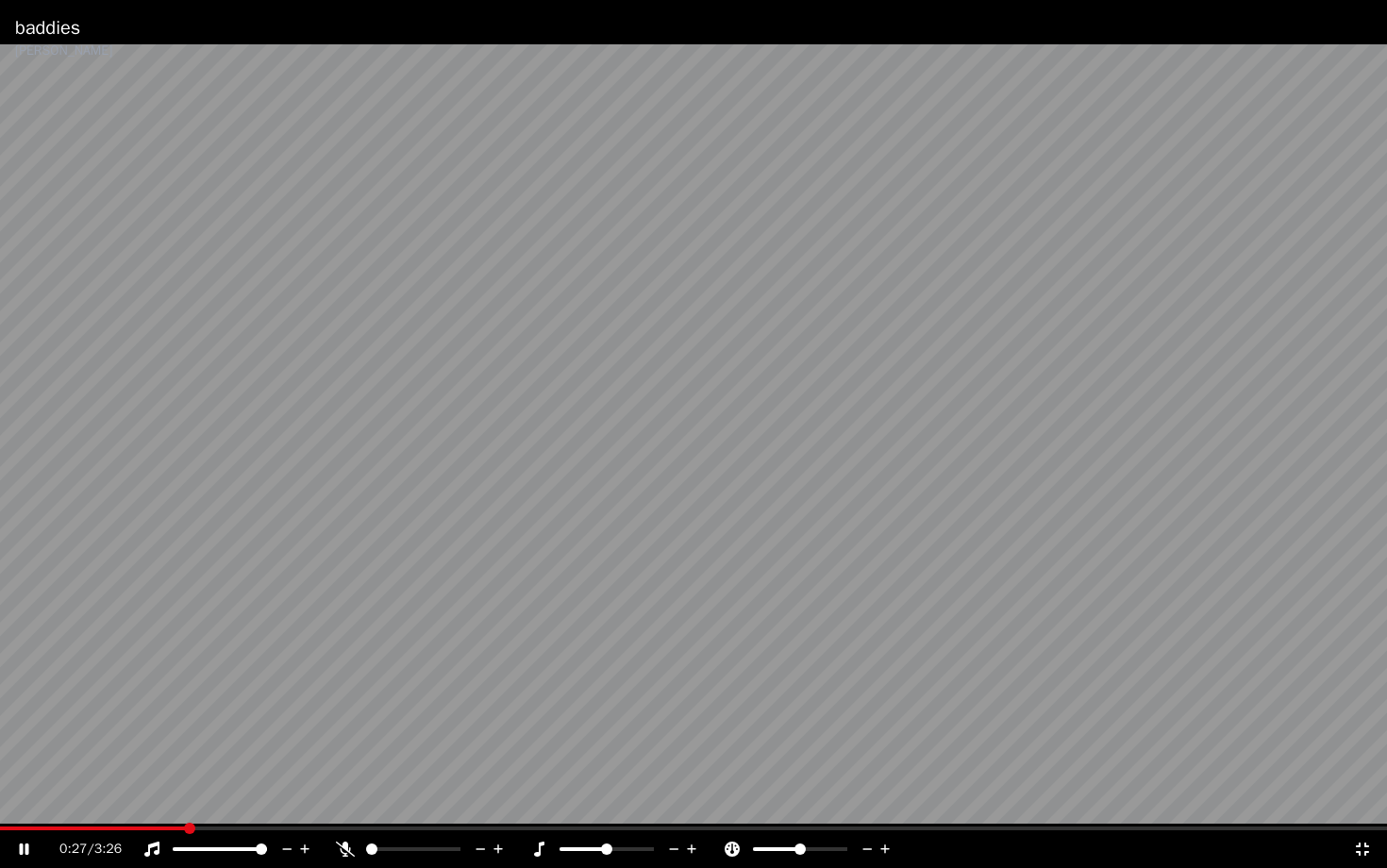 click at bounding box center [694, 434] 